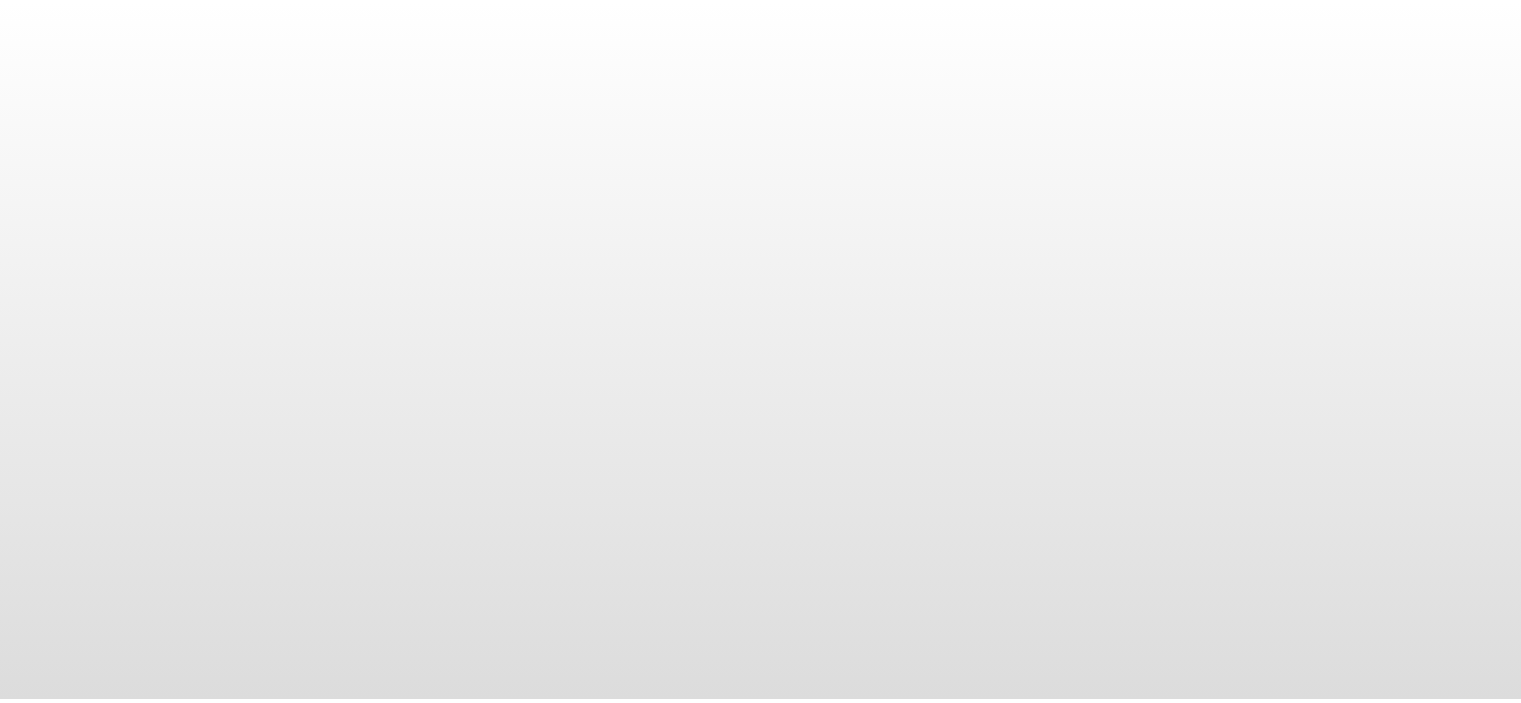 scroll, scrollTop: 0, scrollLeft: 0, axis: both 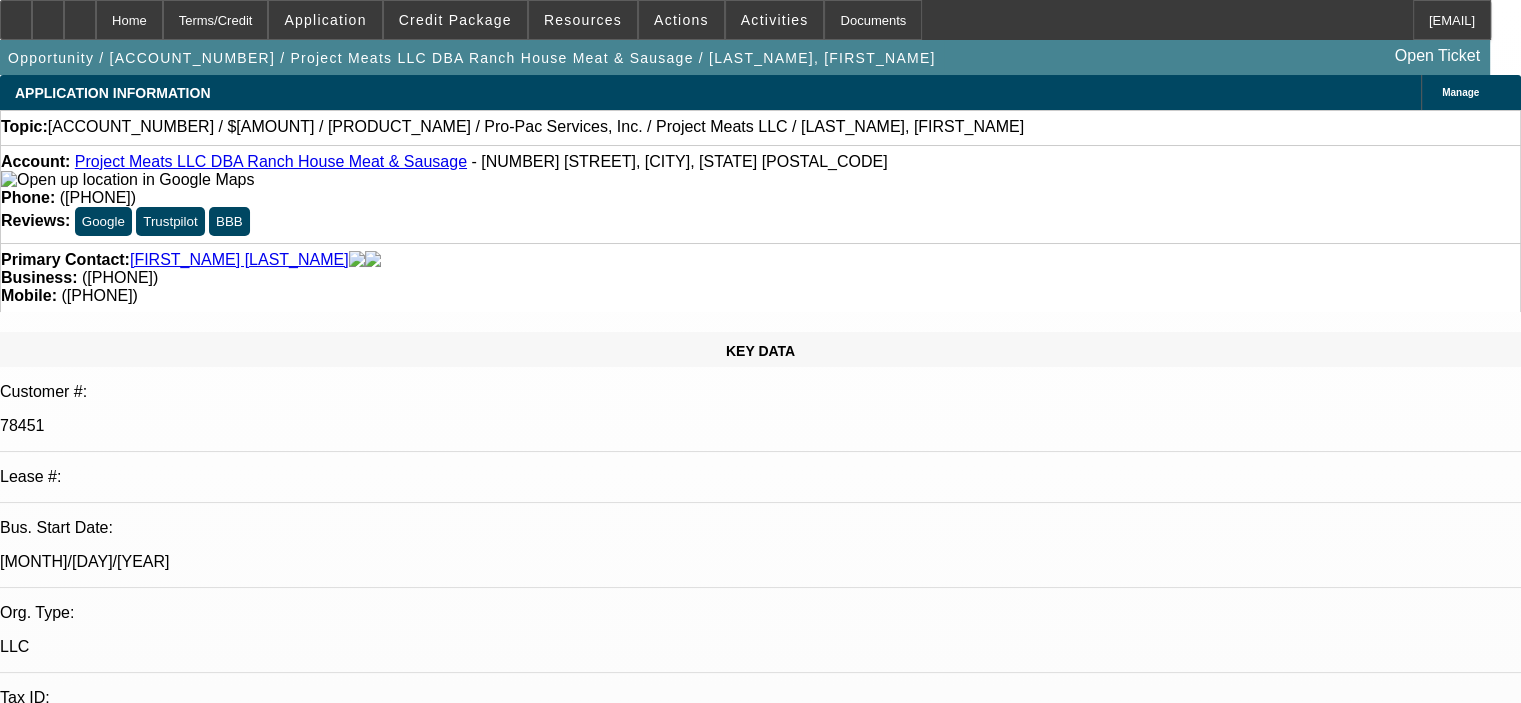 select on "0" 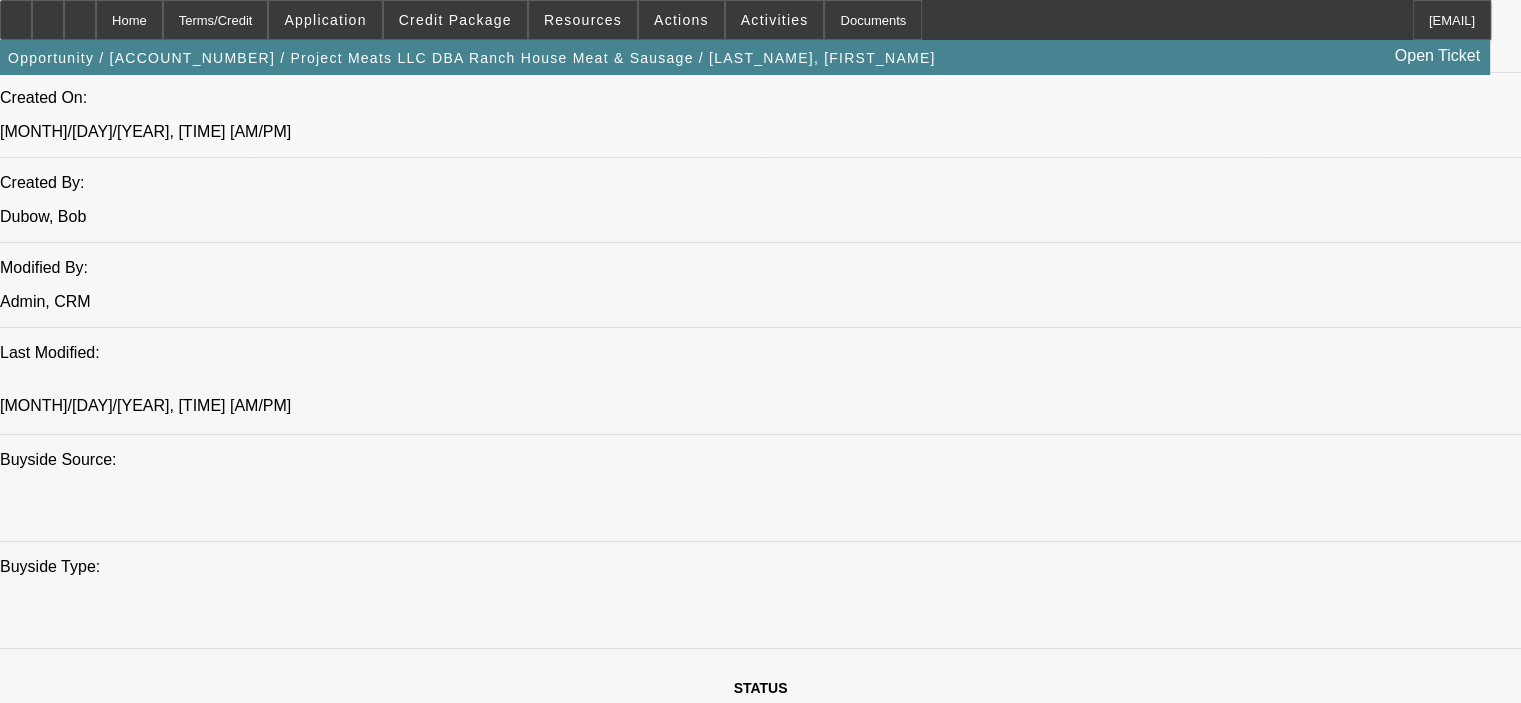 scroll, scrollTop: 1600, scrollLeft: 0, axis: vertical 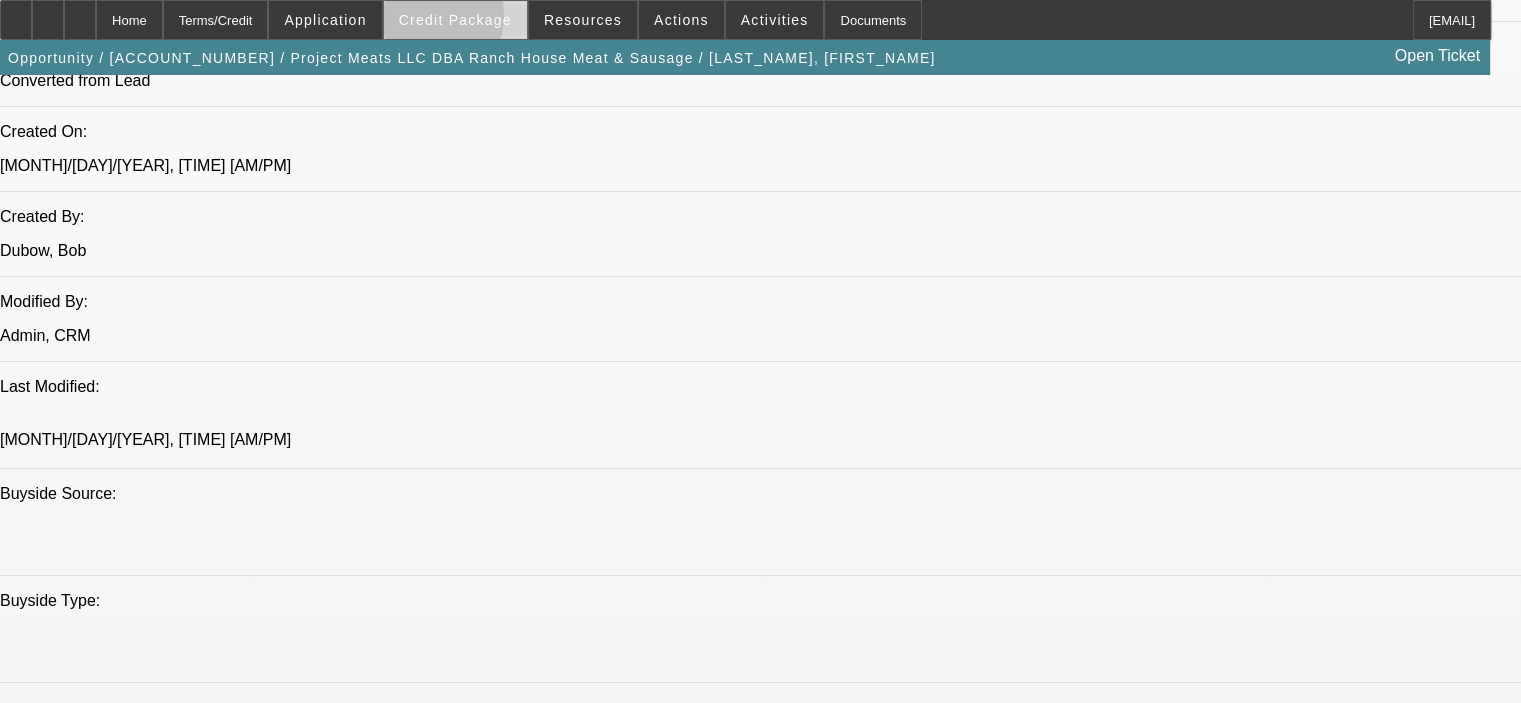 click on "Credit Package" at bounding box center (455, 20) 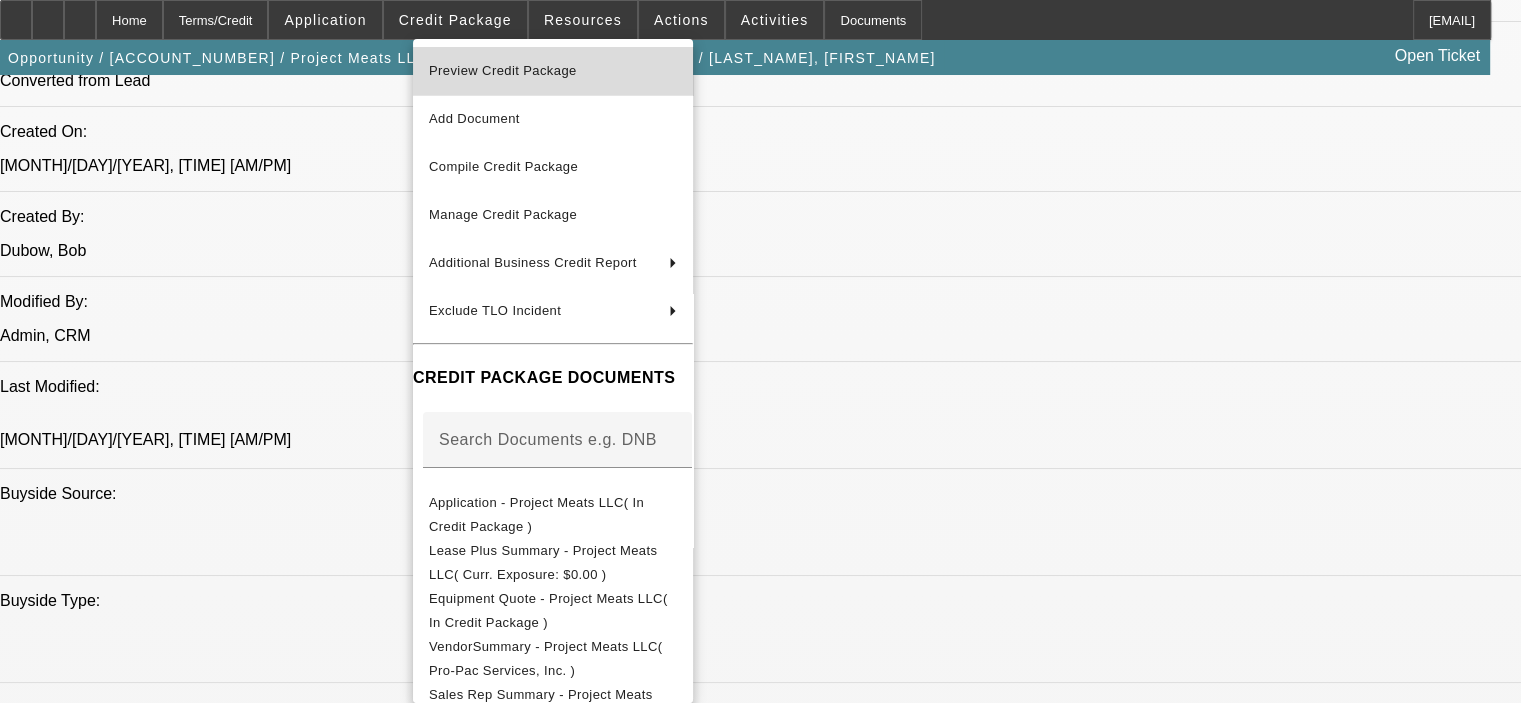 click on "Preview Credit Package" at bounding box center [553, 71] 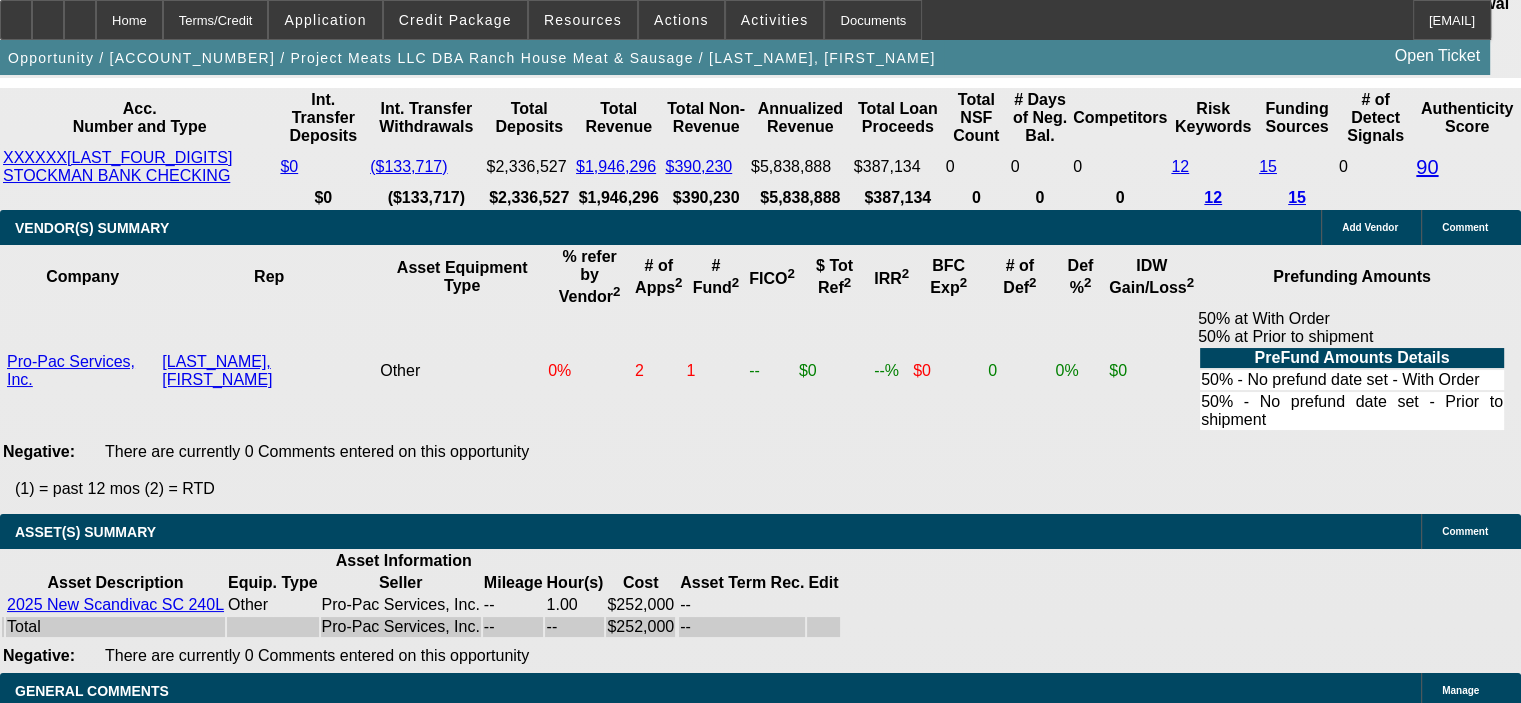 scroll, scrollTop: 4752, scrollLeft: 0, axis: vertical 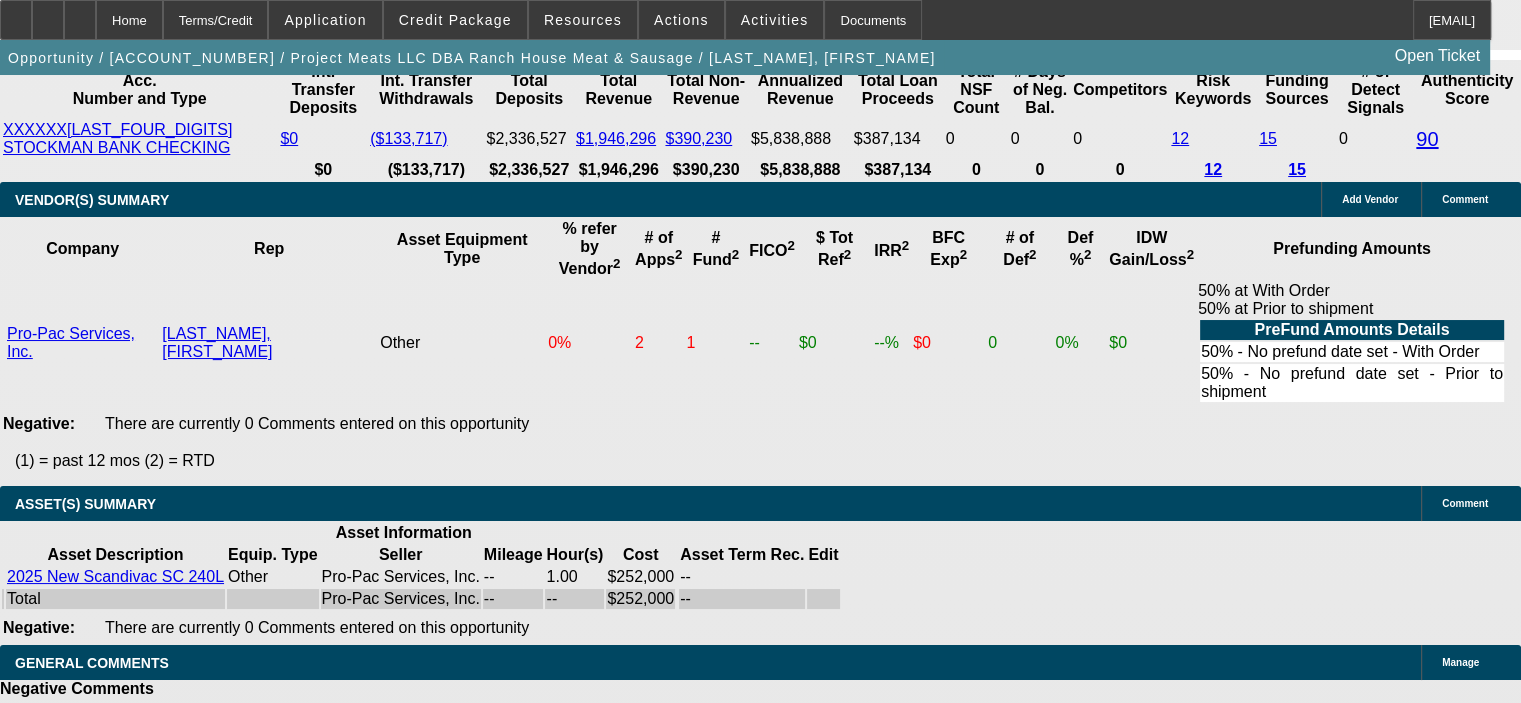 type 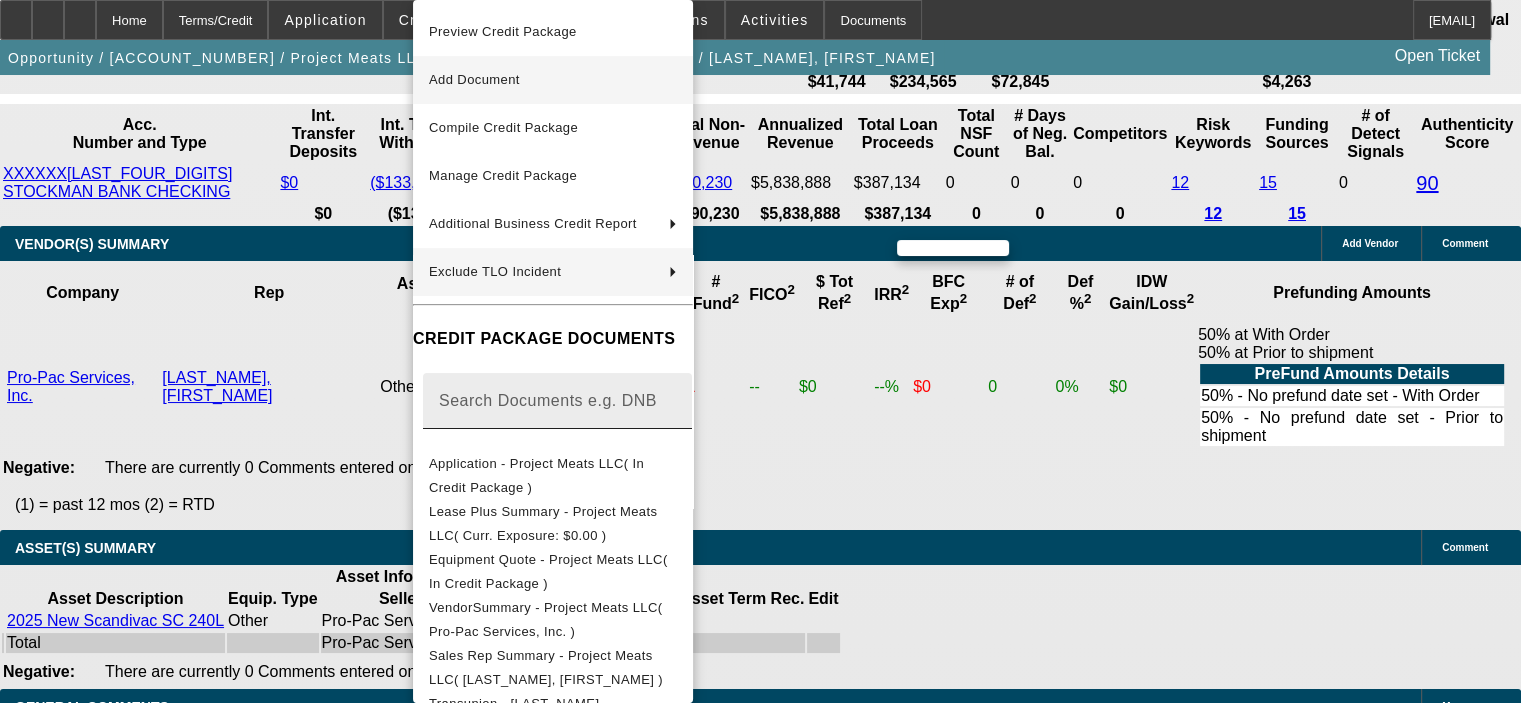 scroll, scrollTop: 4752, scrollLeft: 0, axis: vertical 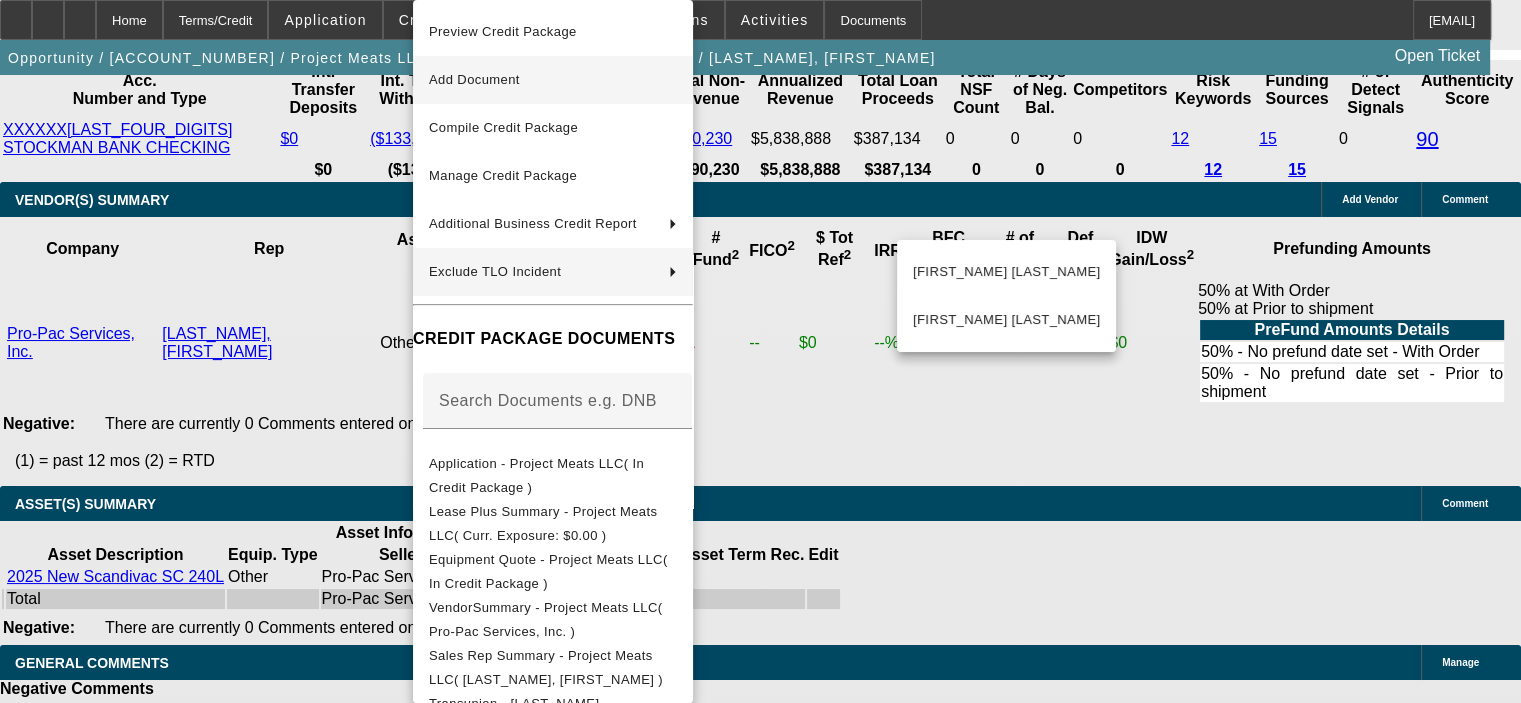 click at bounding box center [760, 351] 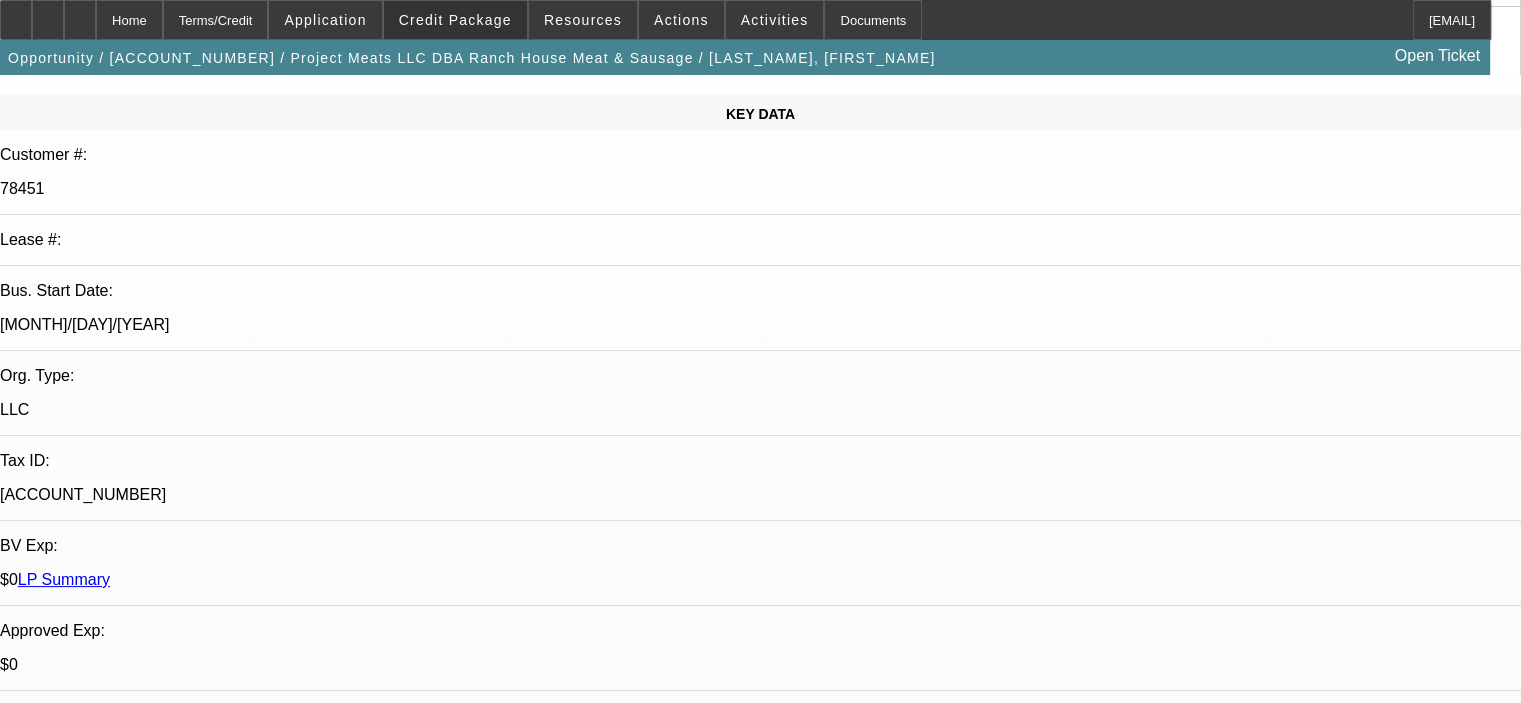 scroll, scrollTop: 0, scrollLeft: 0, axis: both 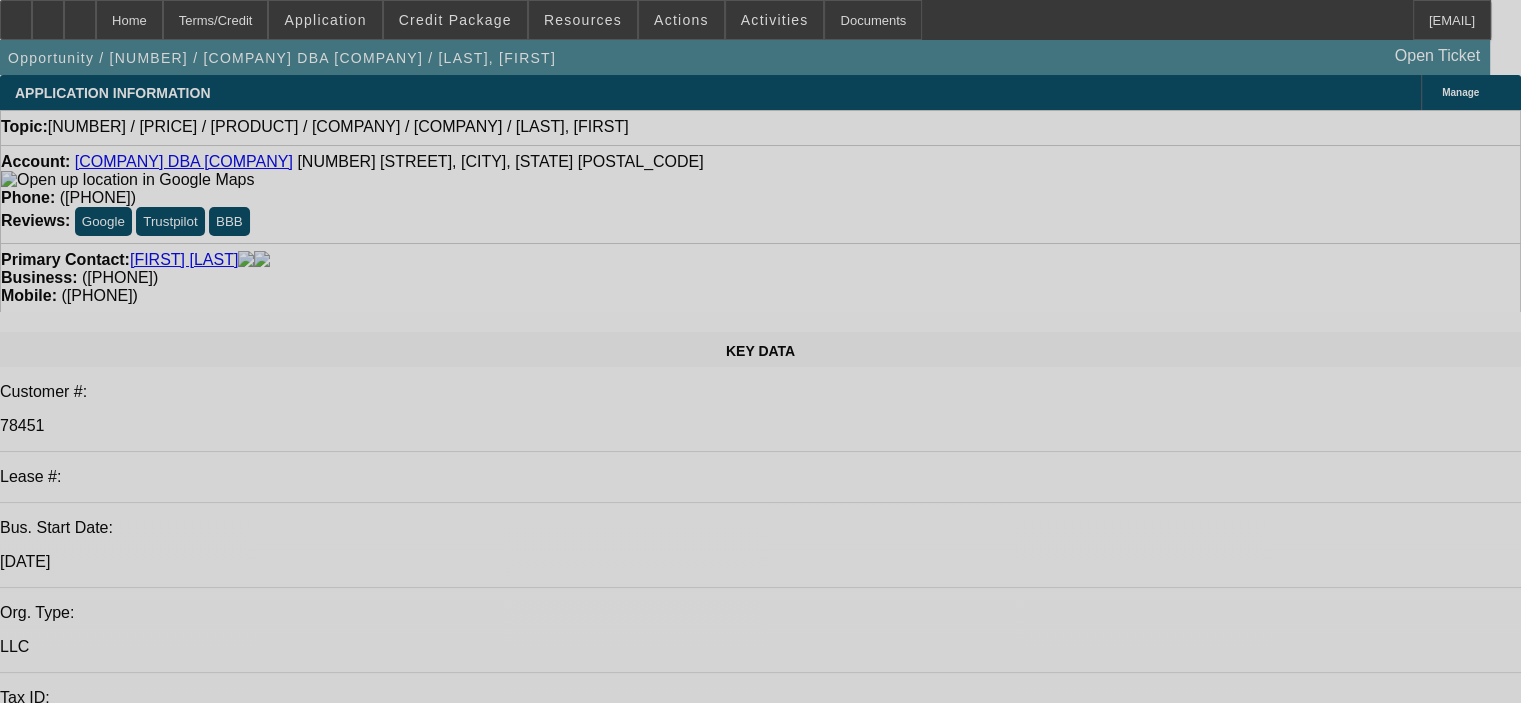 select on "0" 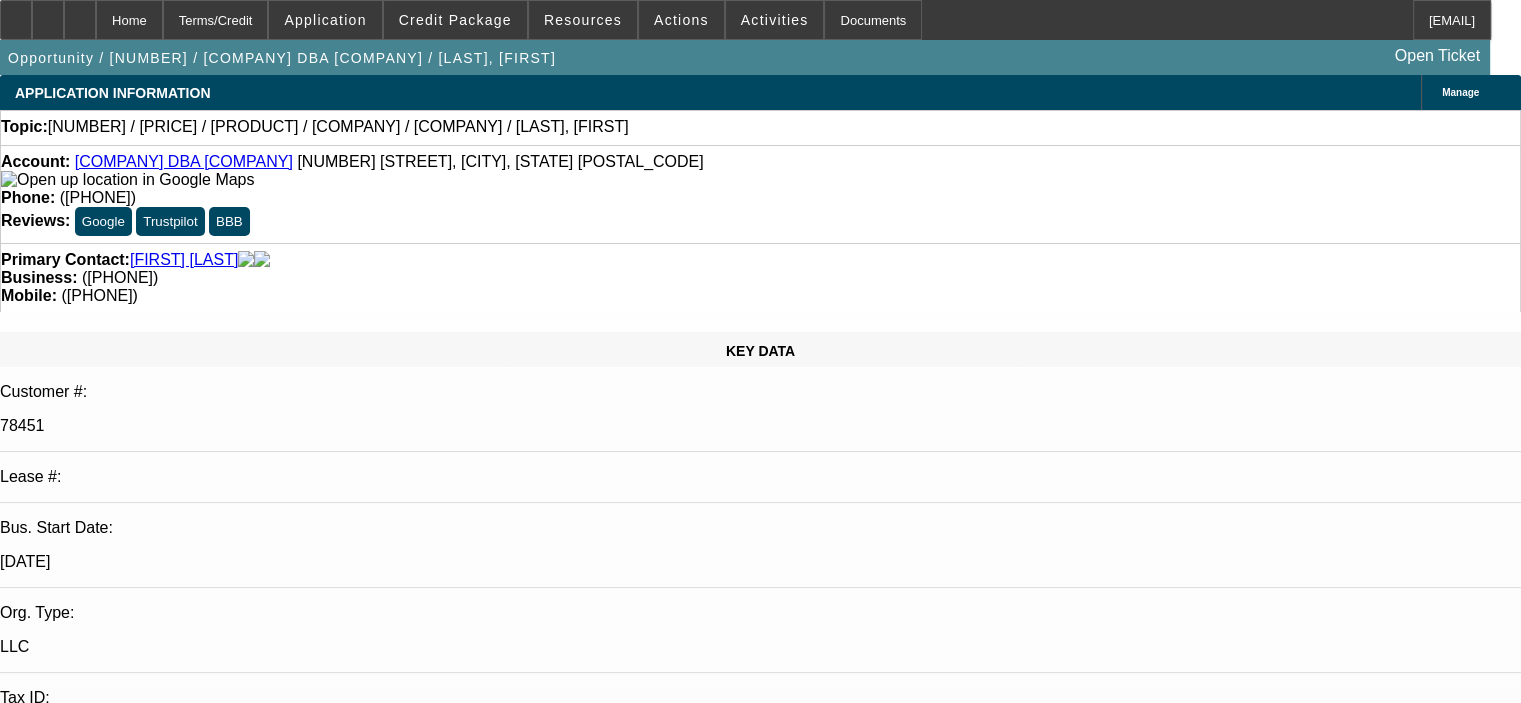 select on "0" 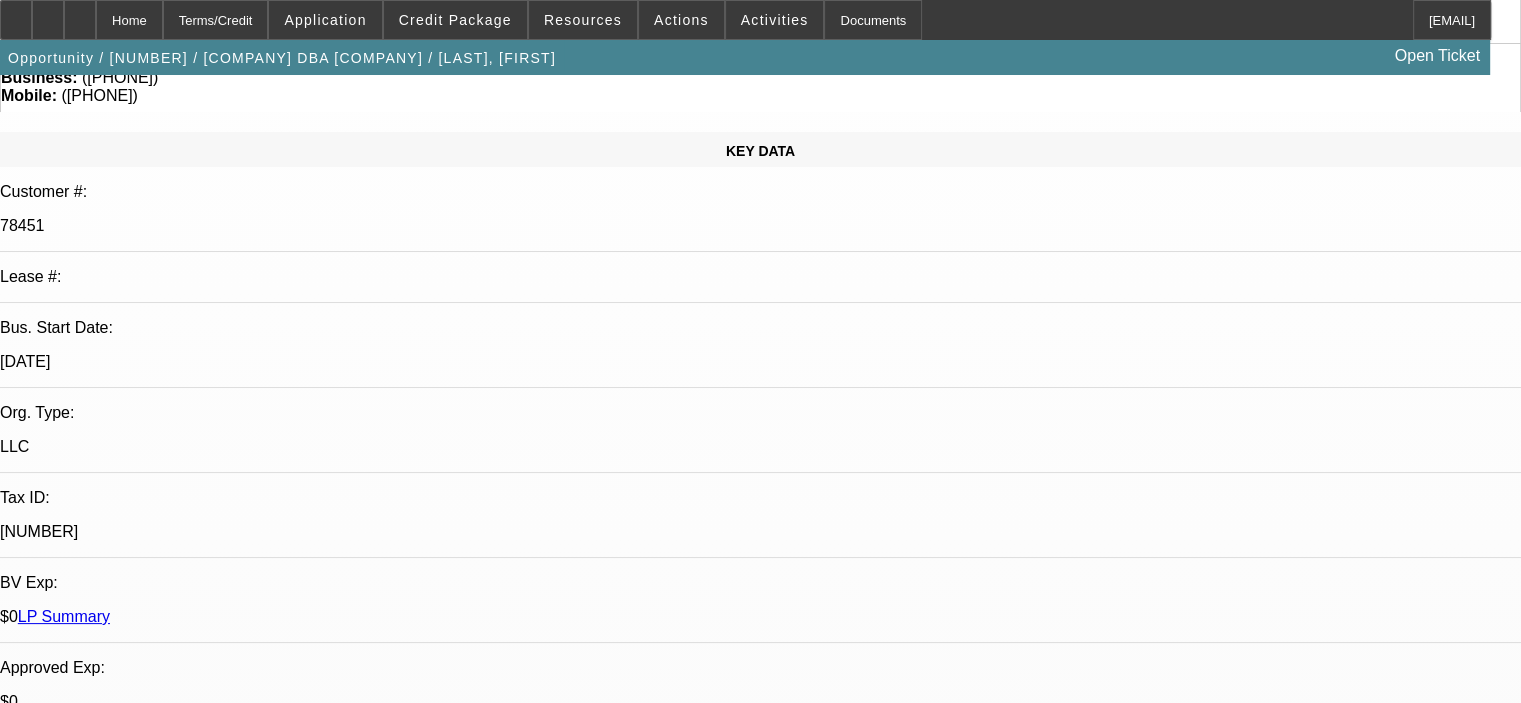 scroll, scrollTop: 0, scrollLeft: 0, axis: both 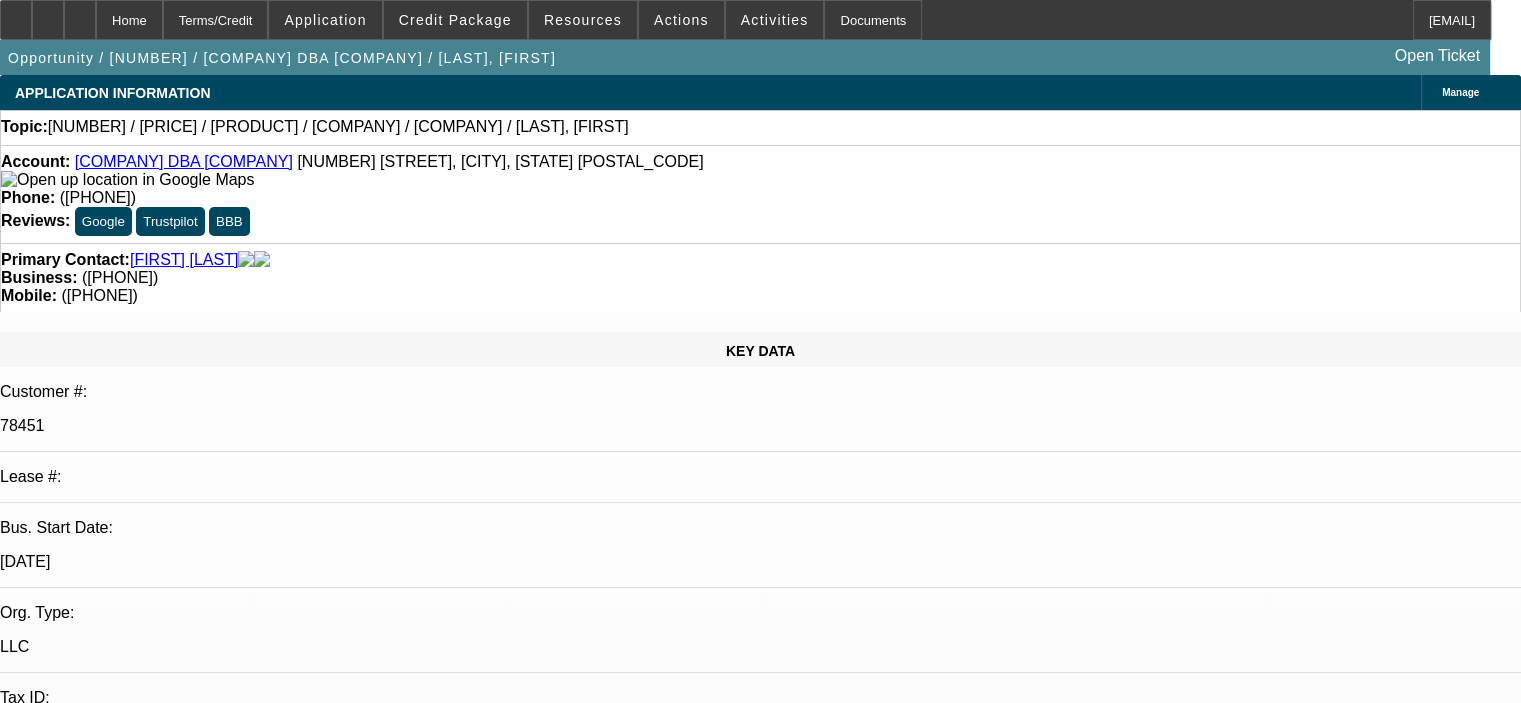 click on "07/23/2025 8:00 AM" at bounding box center (51, 2962) 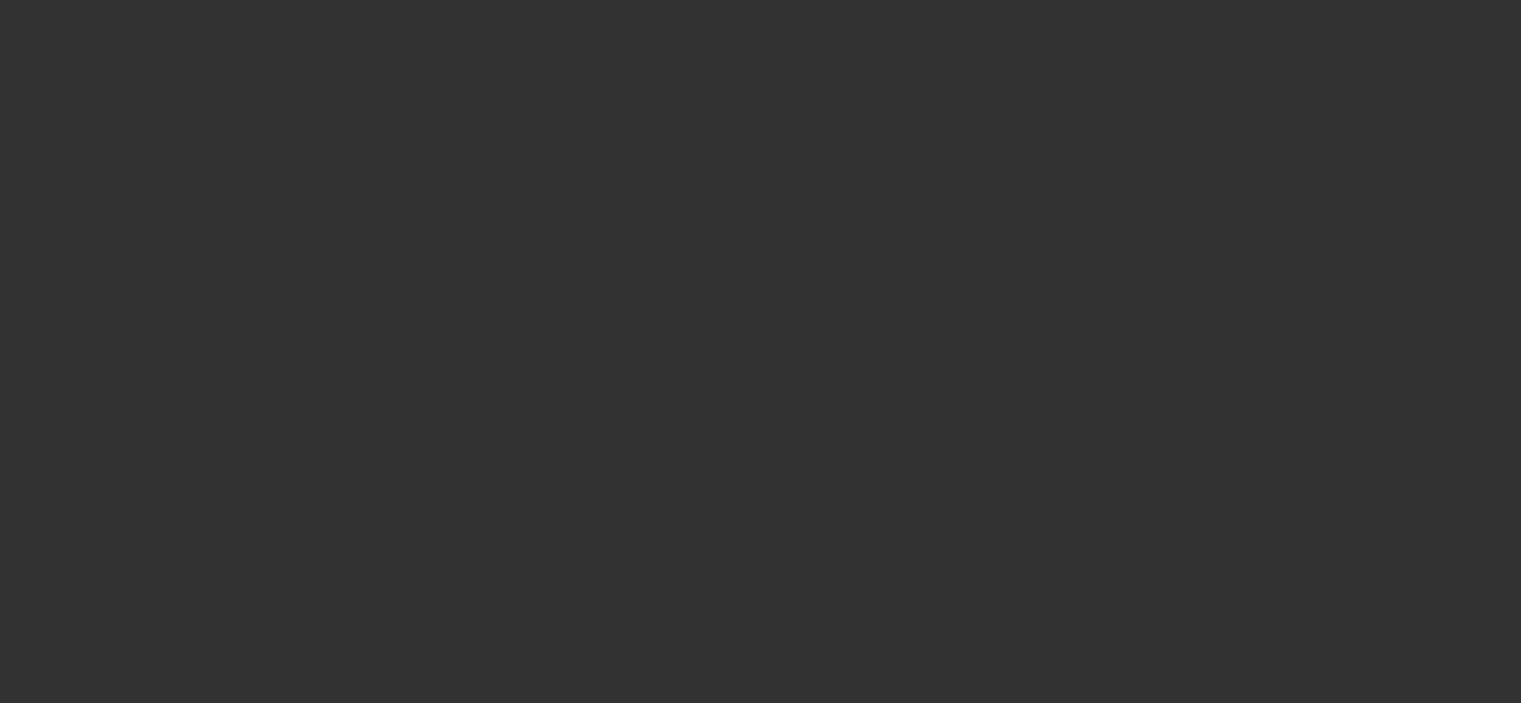 scroll, scrollTop: 0, scrollLeft: 0, axis: both 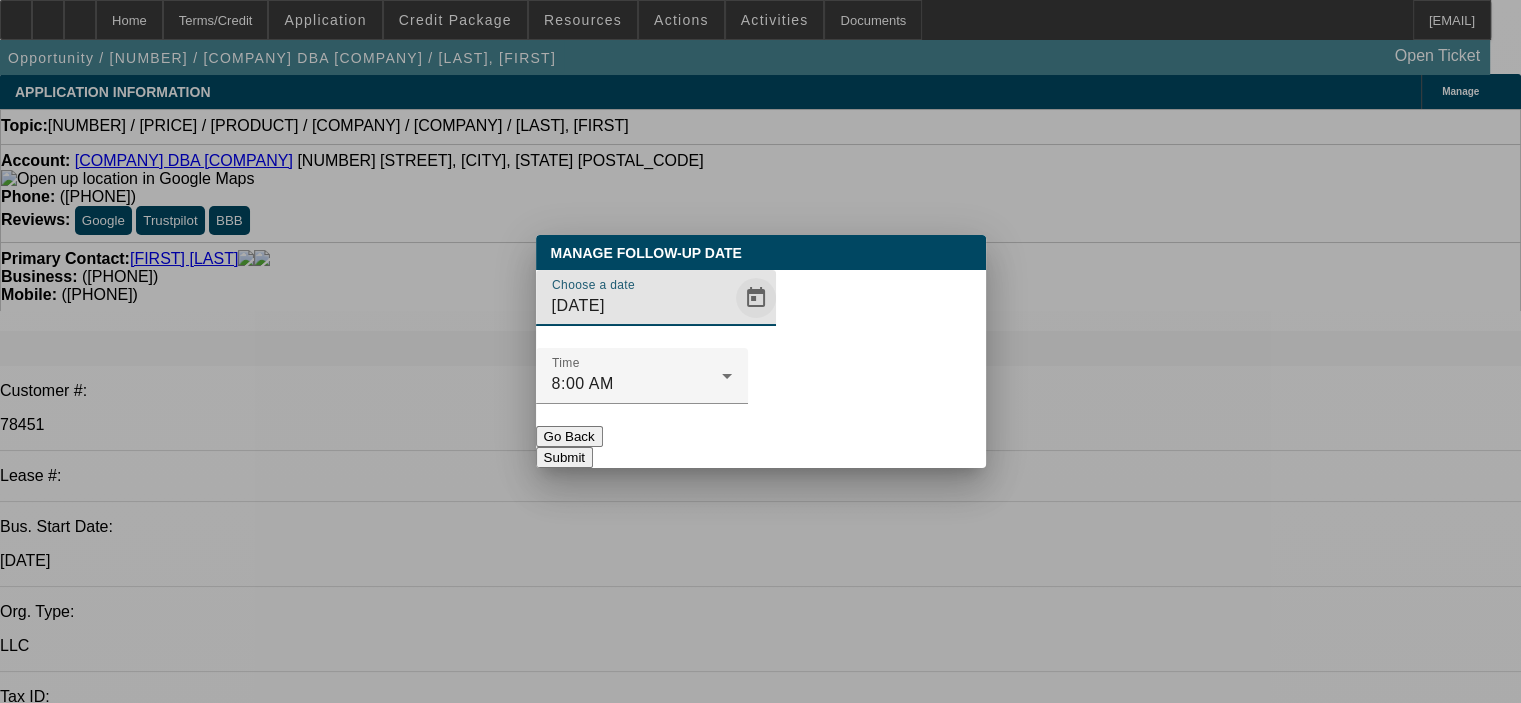 click at bounding box center (756, 298) 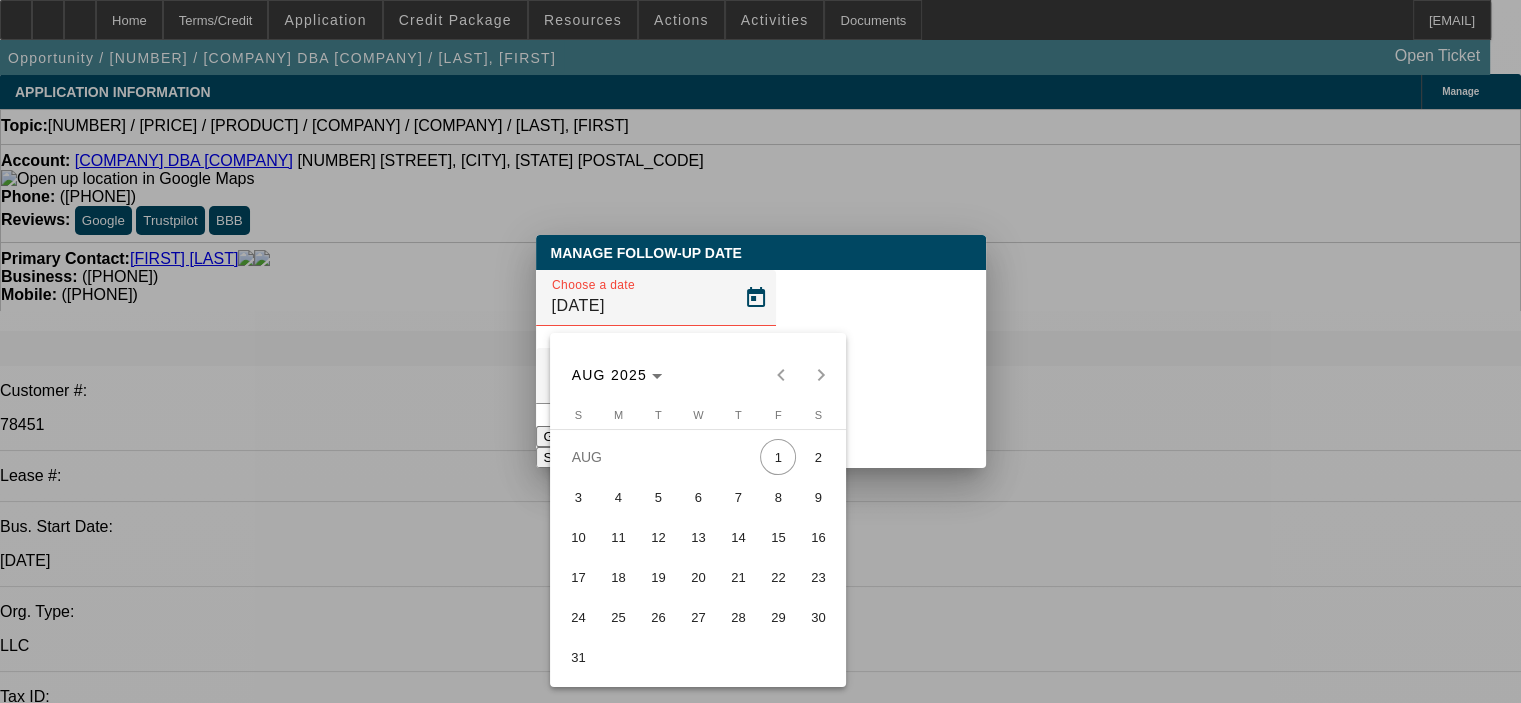 click on "15" at bounding box center (778, 537) 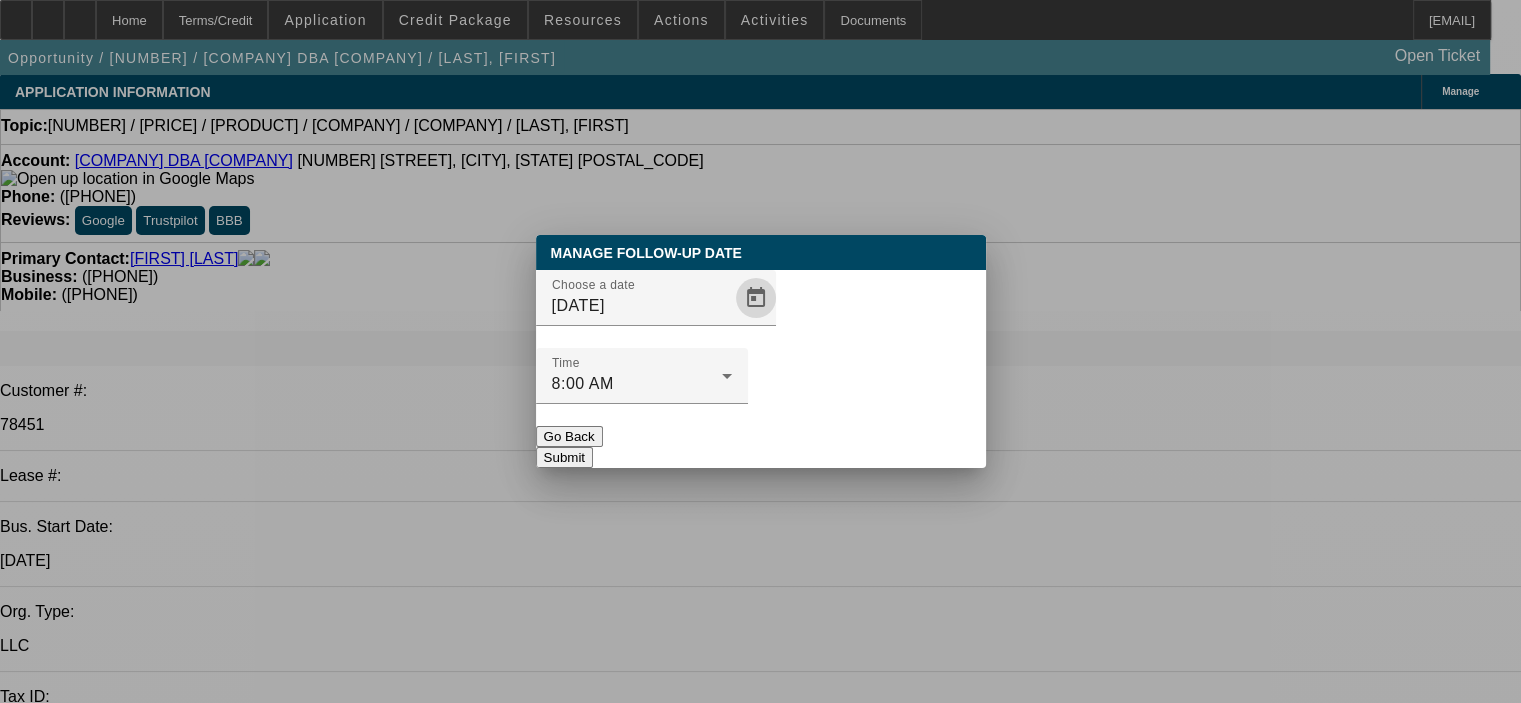 click on "Submit" at bounding box center (564, 457) 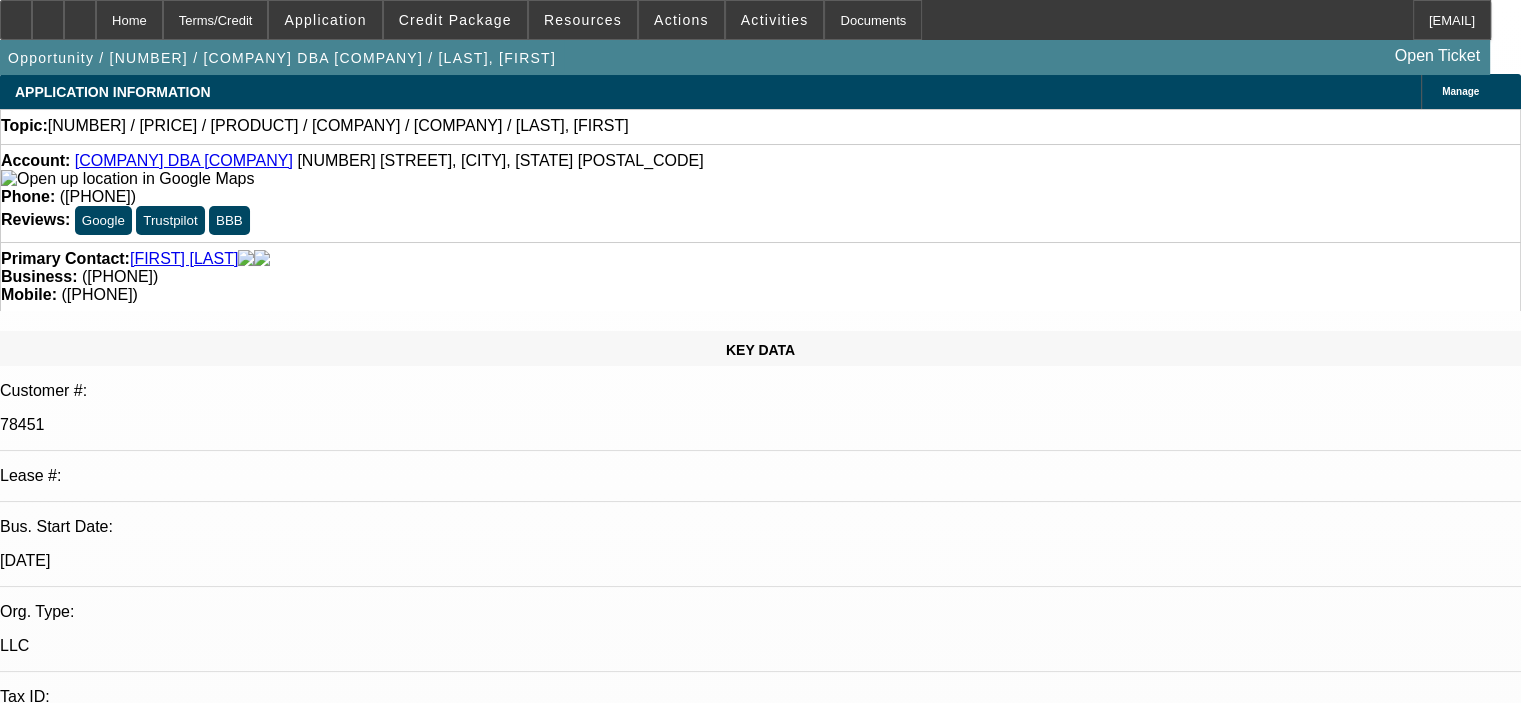 scroll, scrollTop: 0, scrollLeft: 0, axis: both 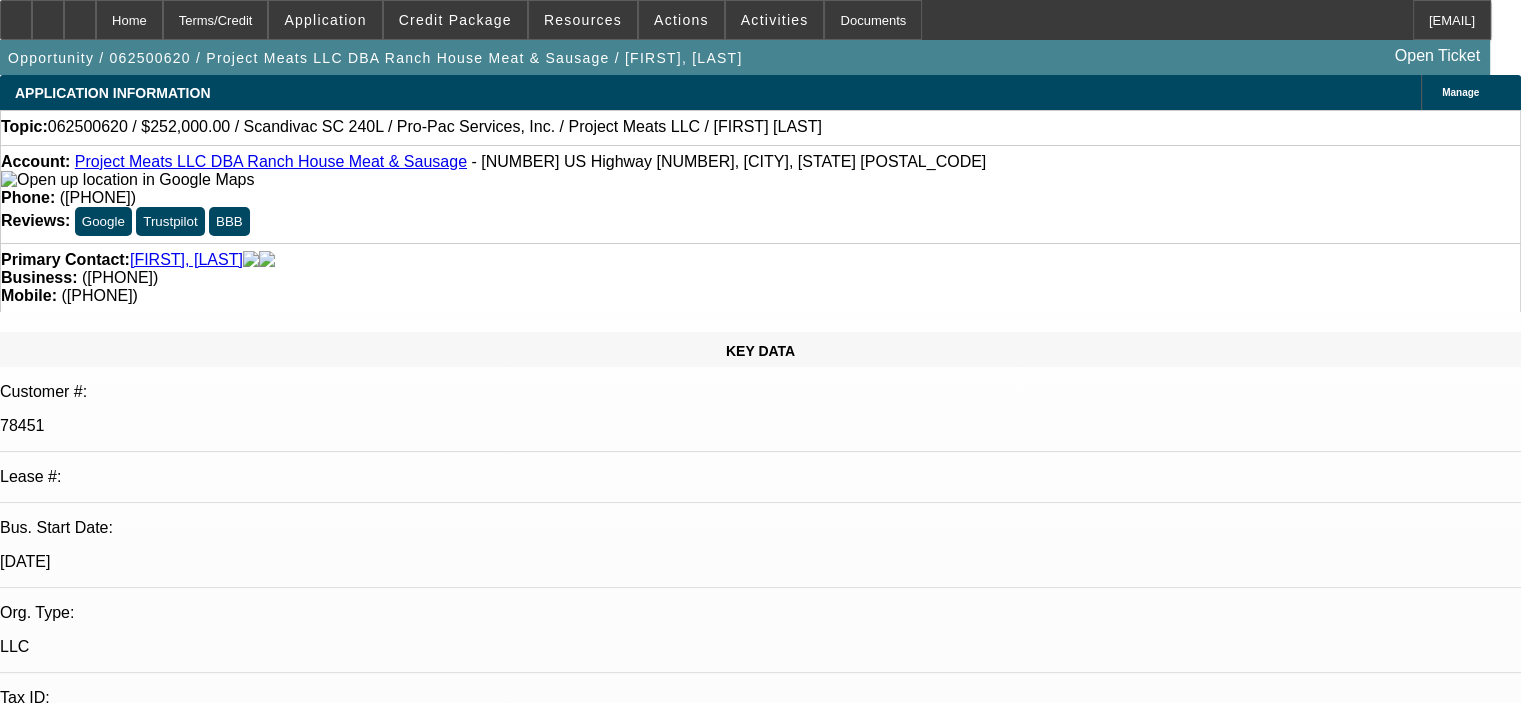 select on "0" 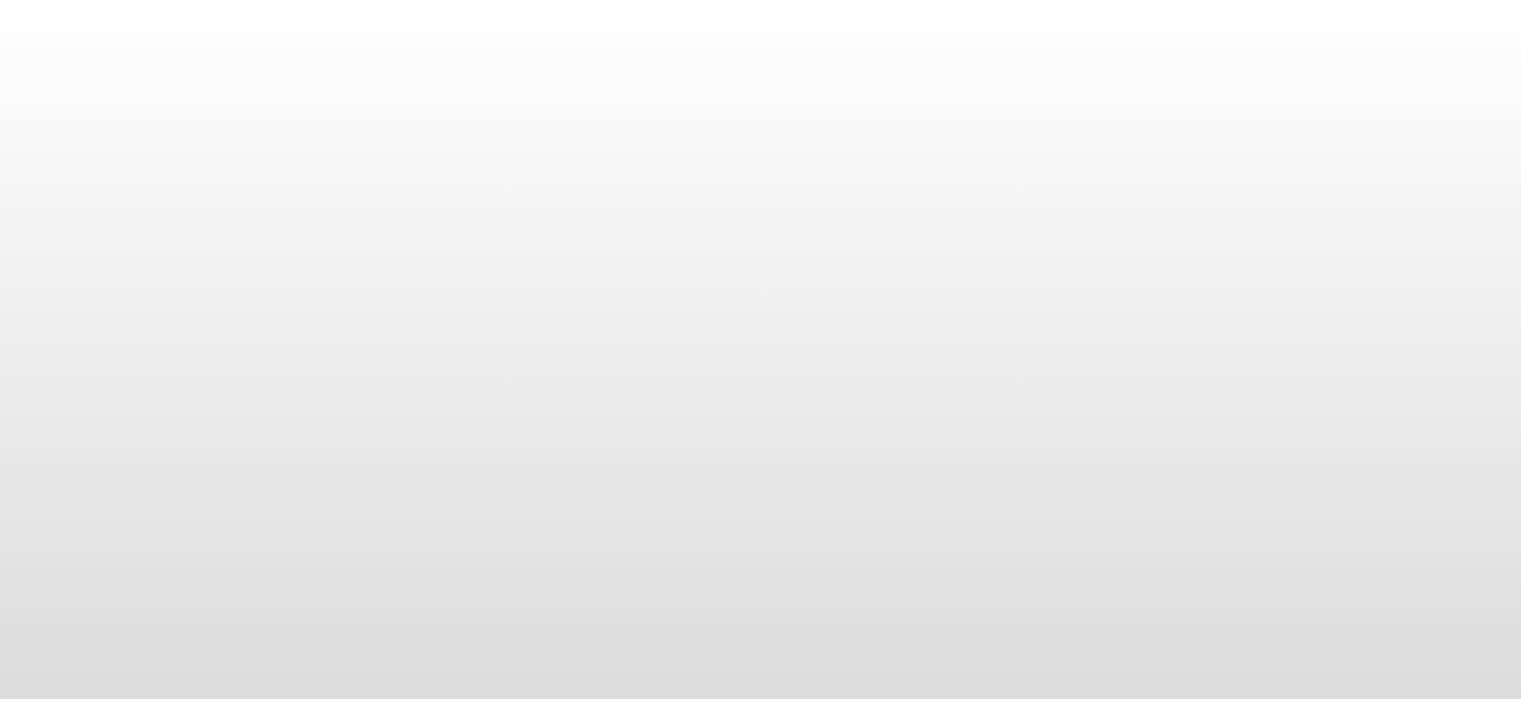 scroll, scrollTop: 0, scrollLeft: 0, axis: both 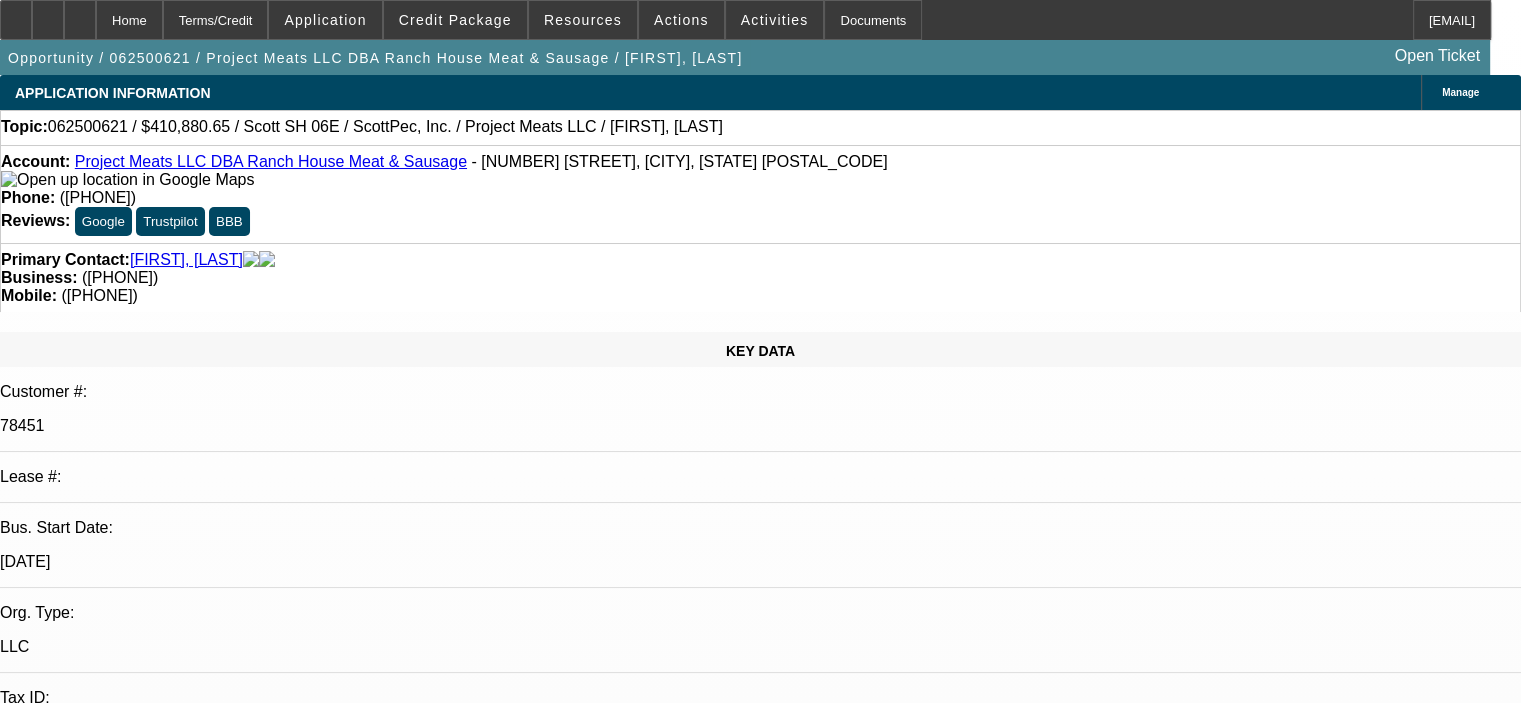 select on "0" 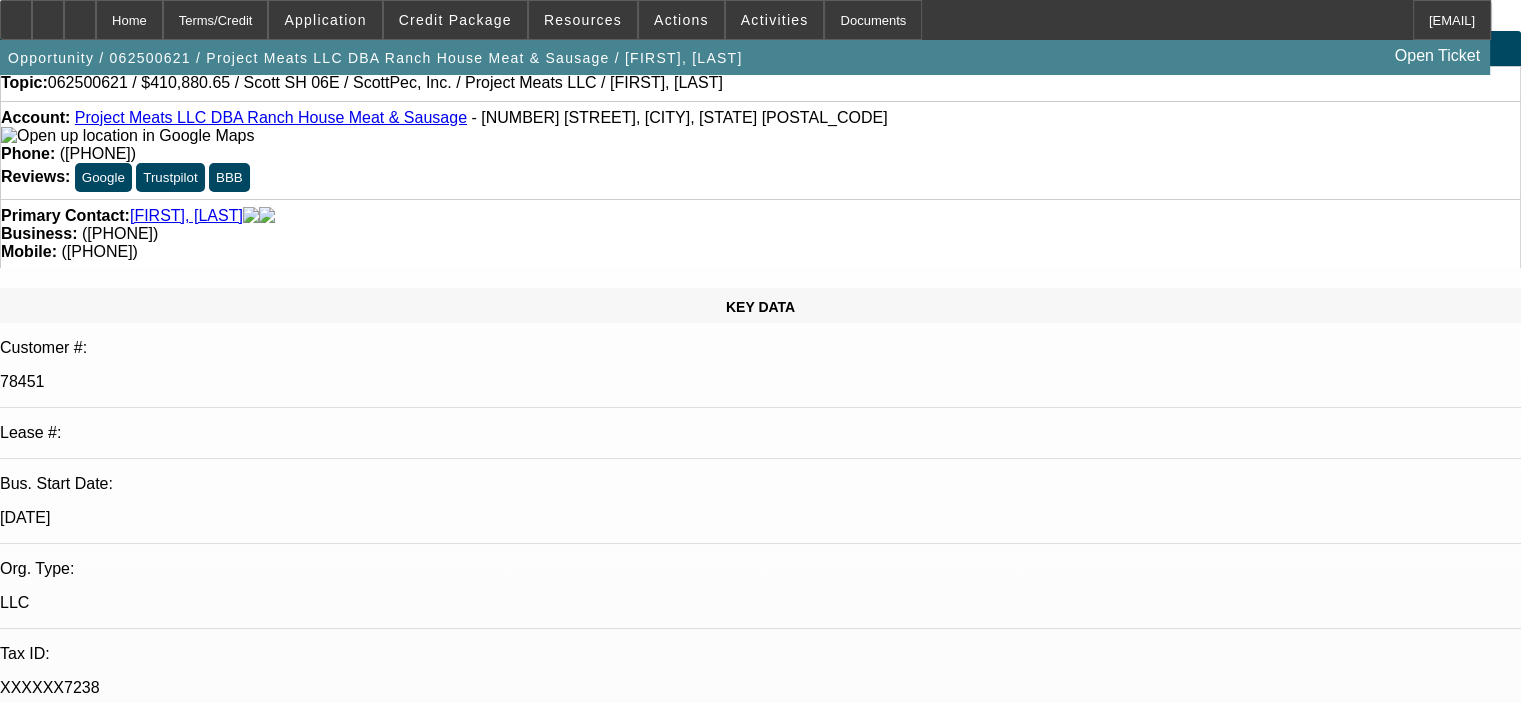 scroll, scrollTop: 0, scrollLeft: 0, axis: both 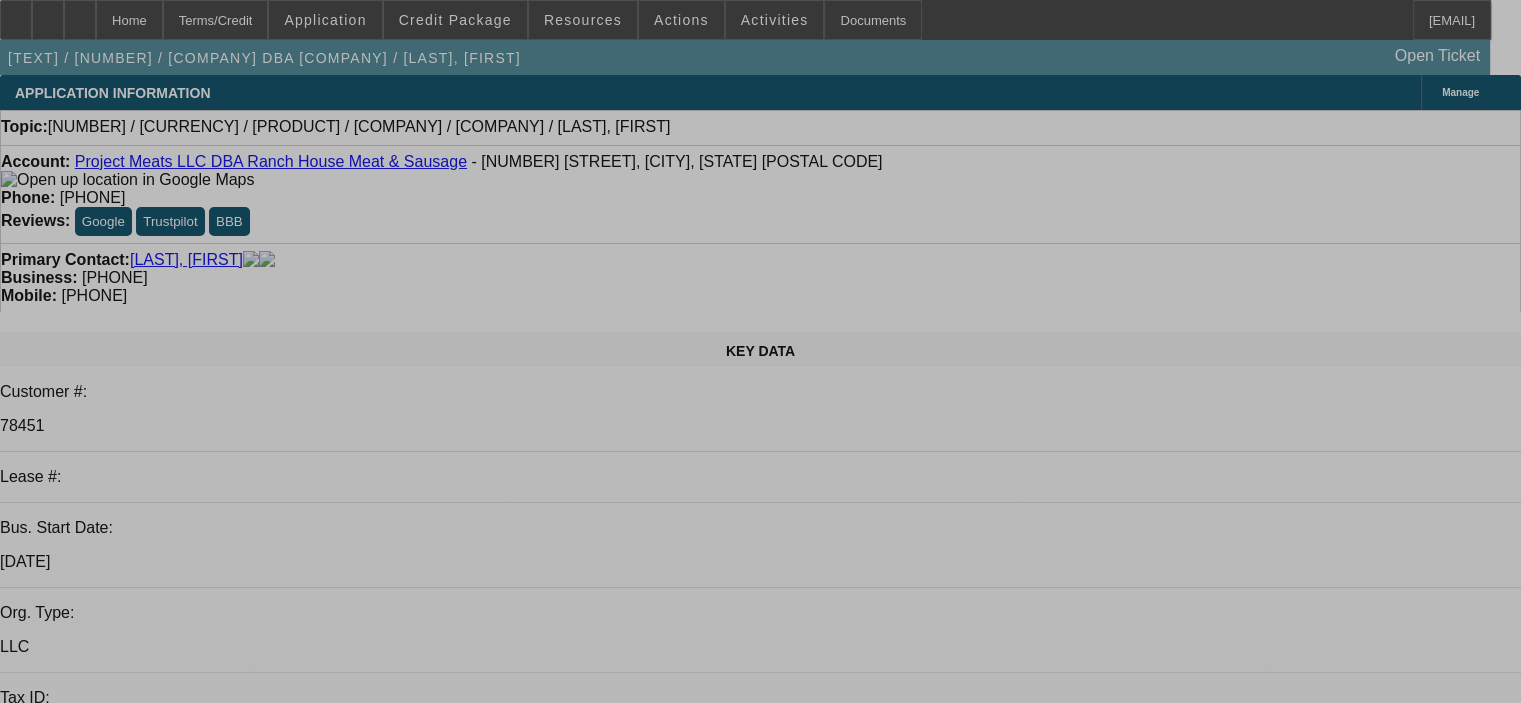 select on "0" 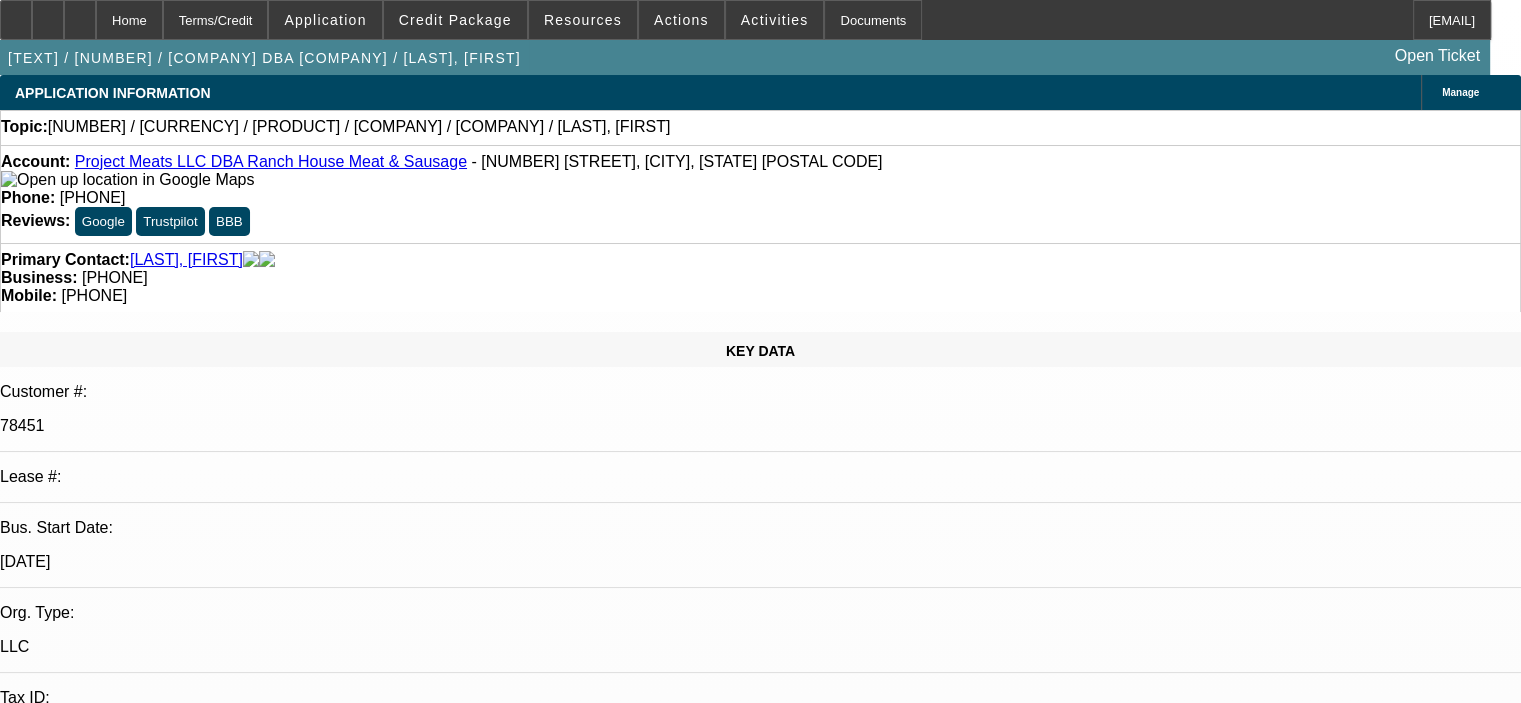 select on "0" 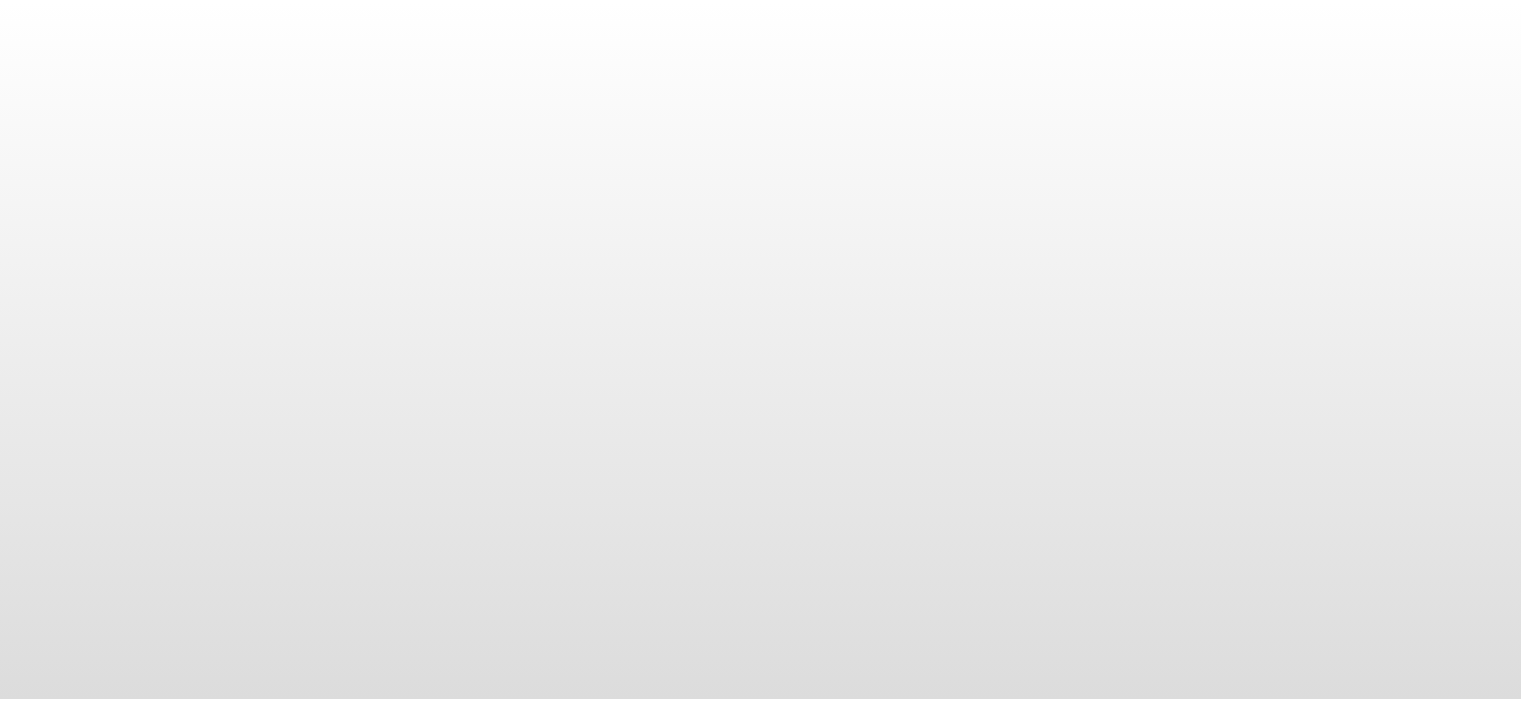 scroll, scrollTop: 0, scrollLeft: 0, axis: both 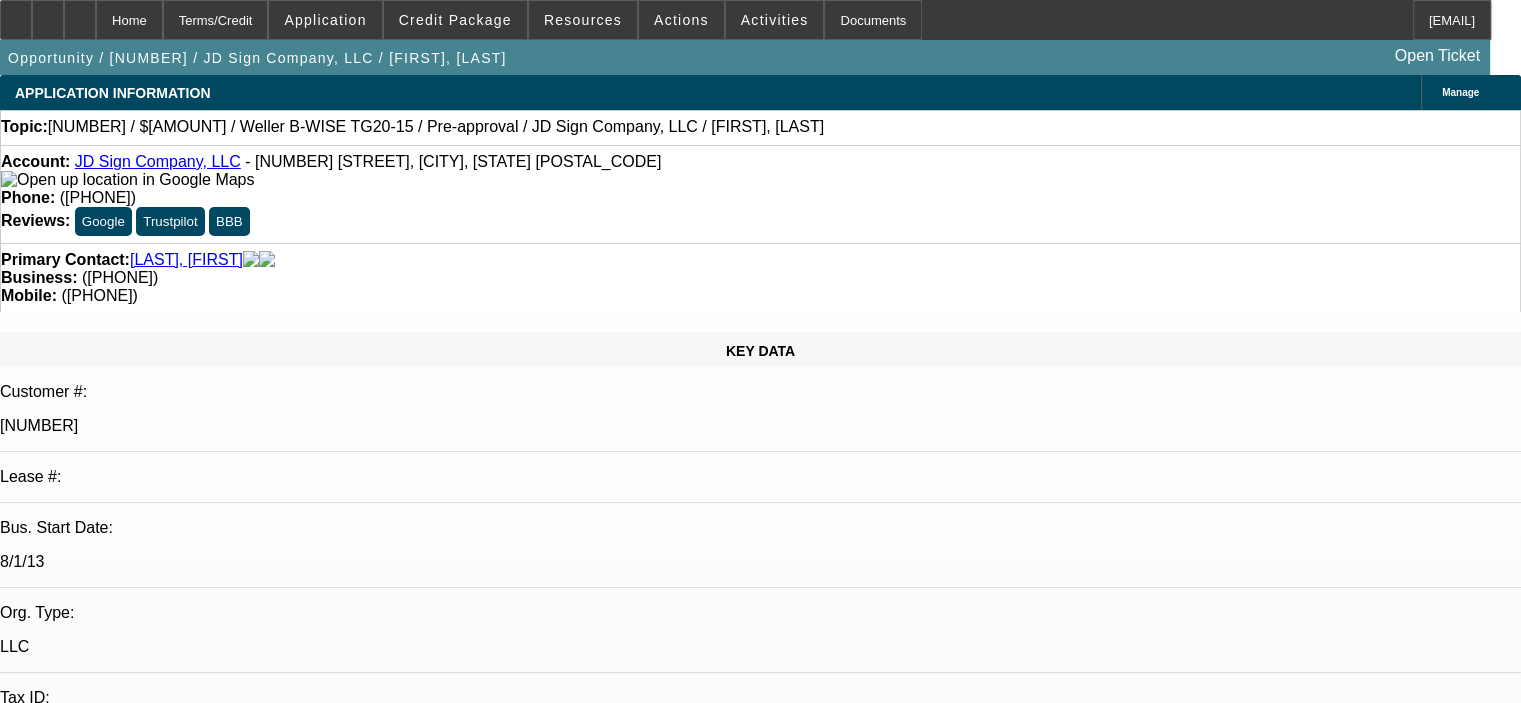 select on "0" 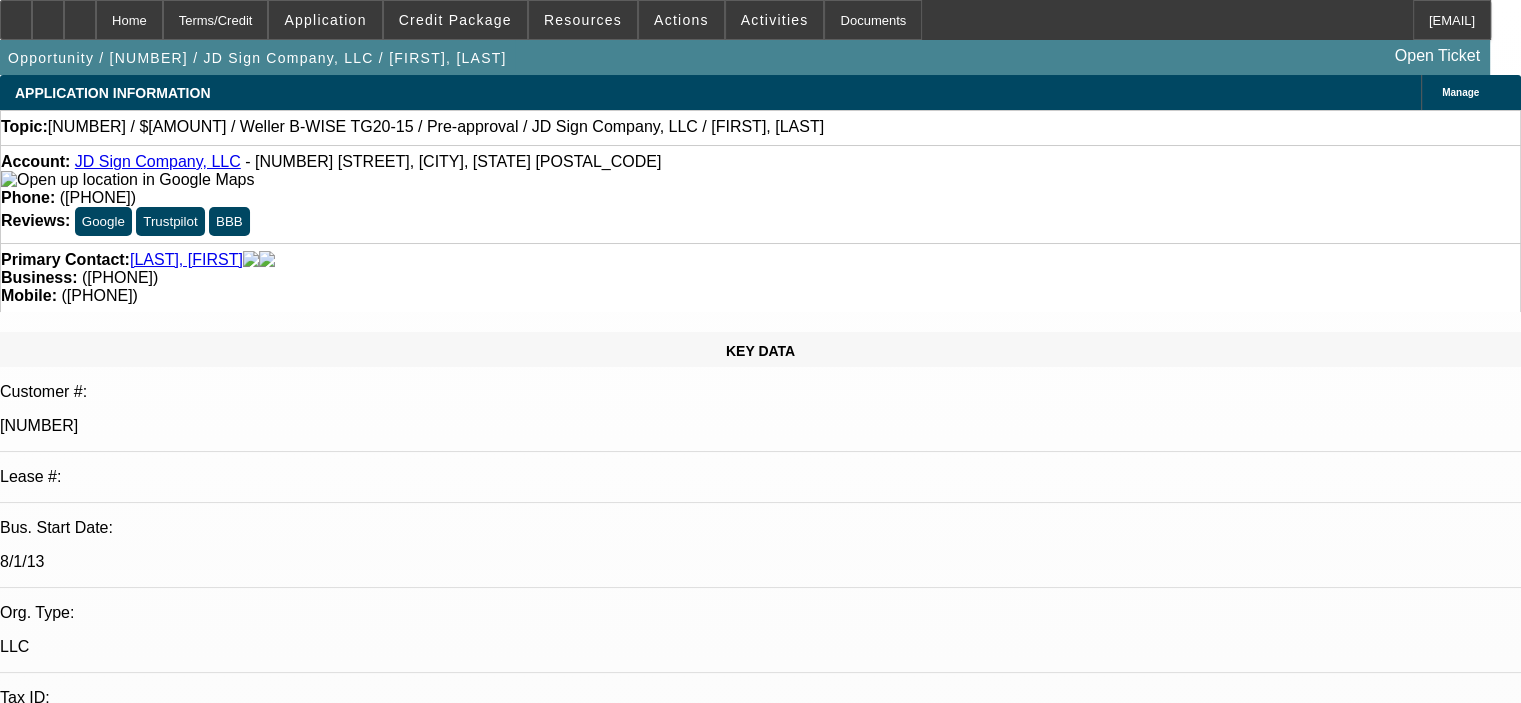 select on "1" 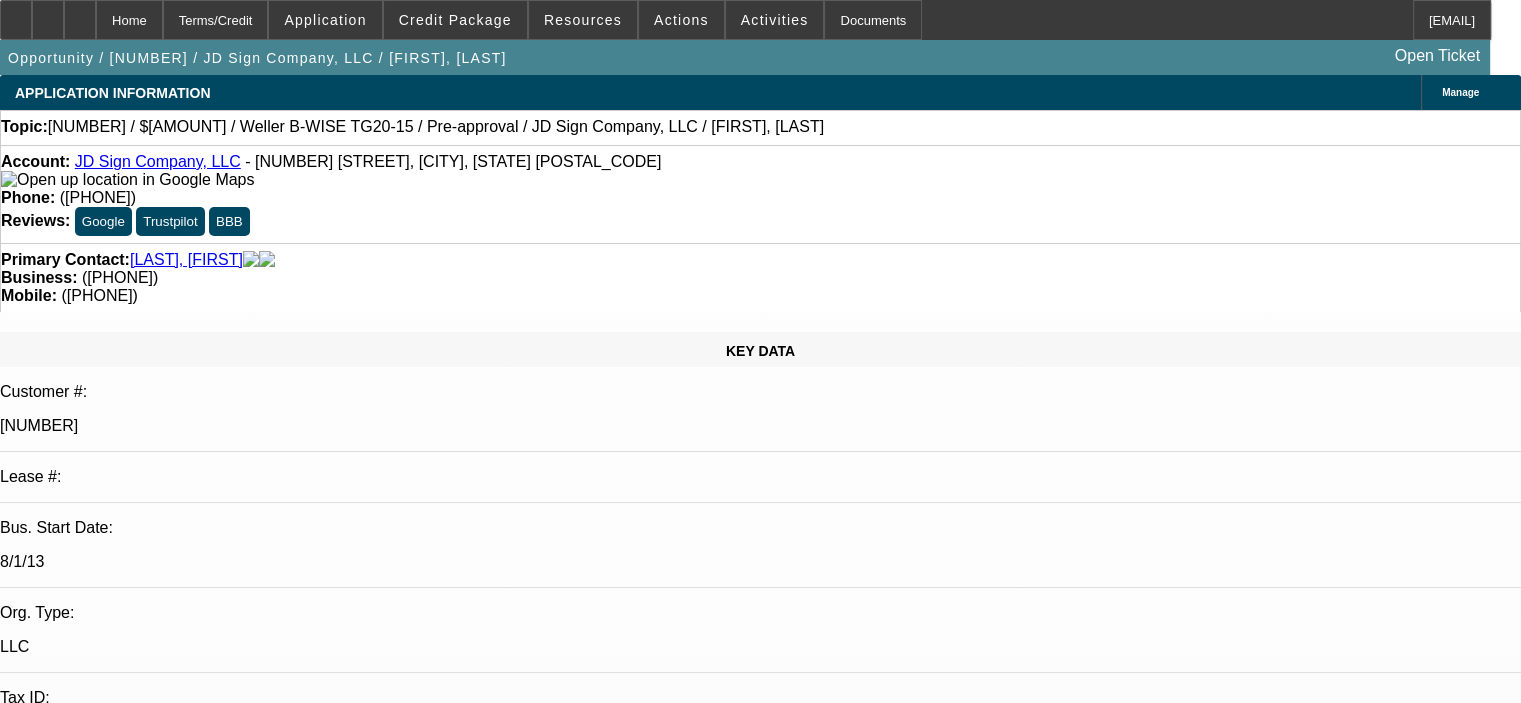 scroll, scrollTop: 300, scrollLeft: 0, axis: vertical 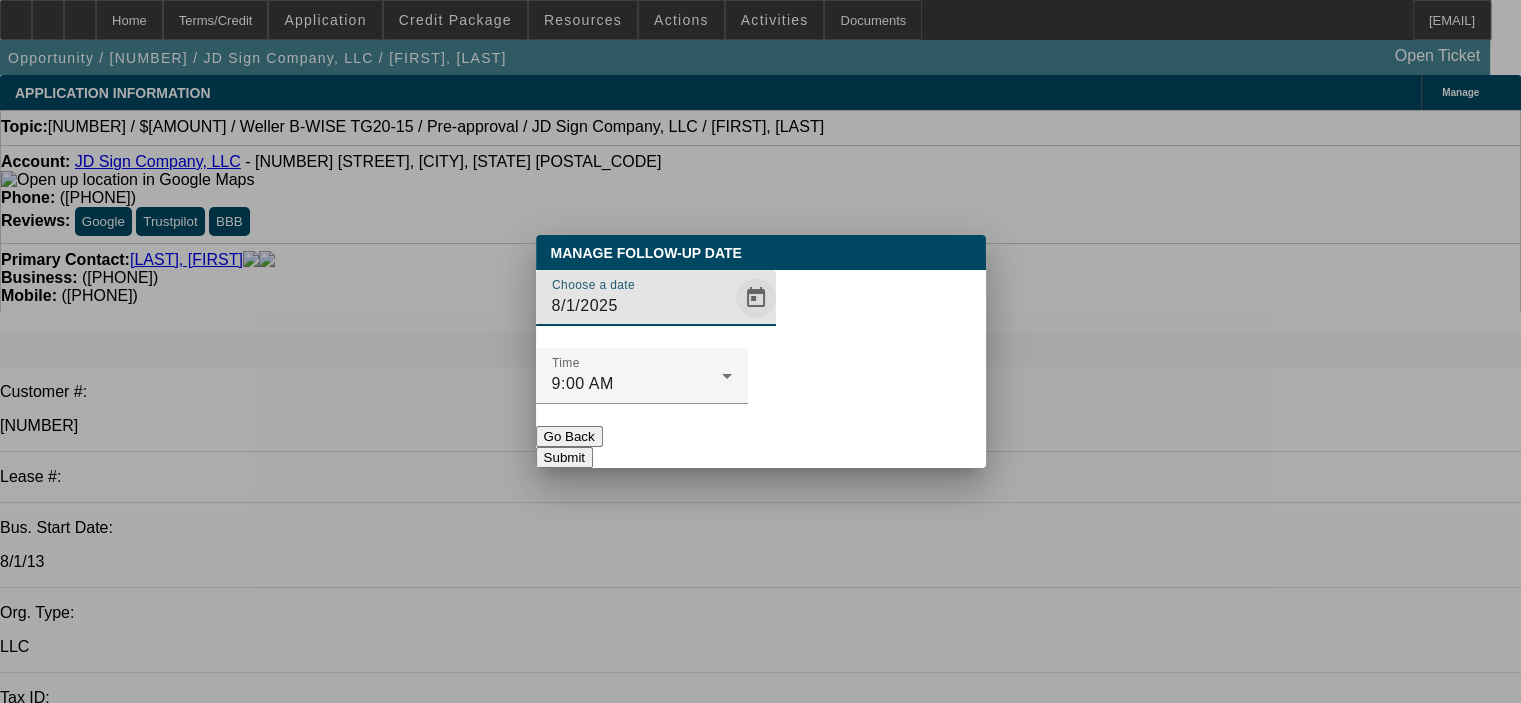 click at bounding box center (756, 298) 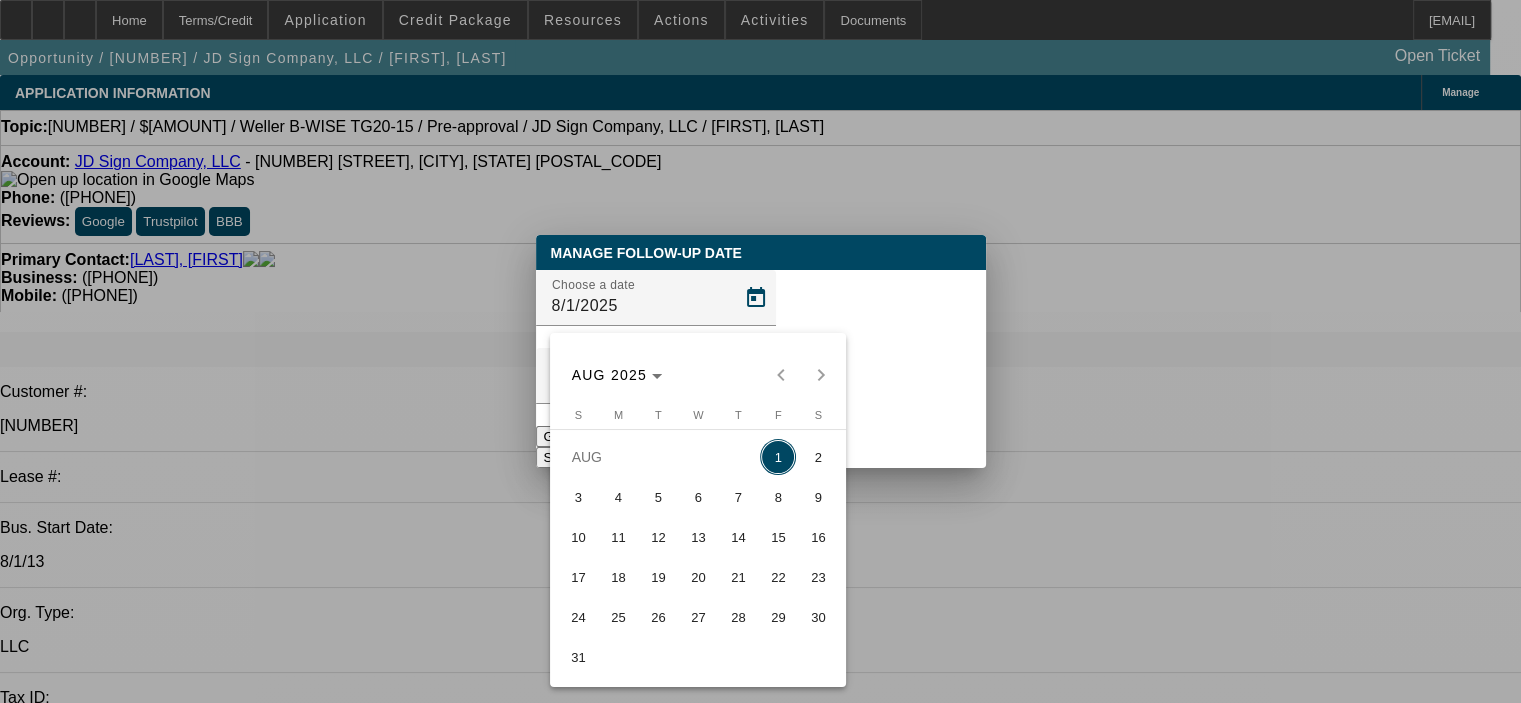 click on "8" at bounding box center [778, 497] 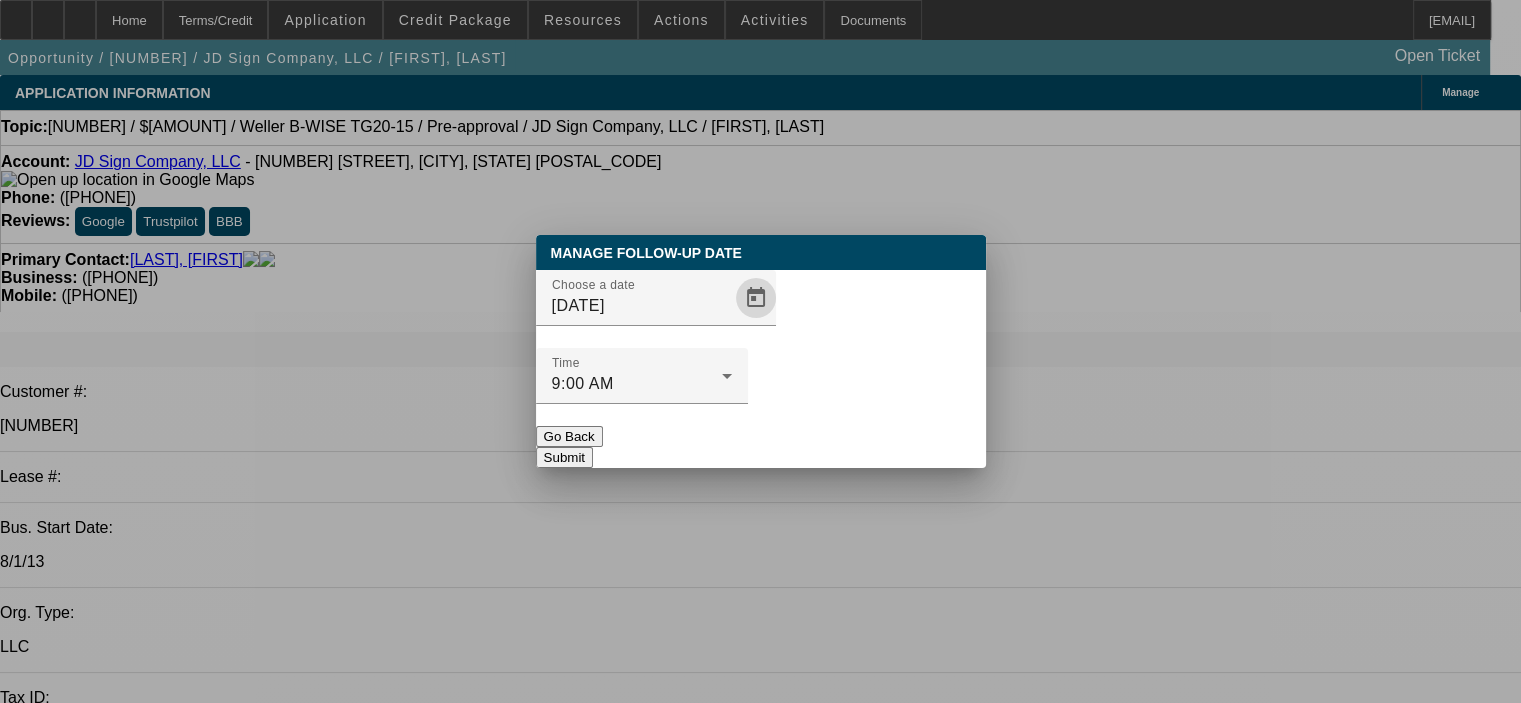 click on "Submit" at bounding box center (564, 457) 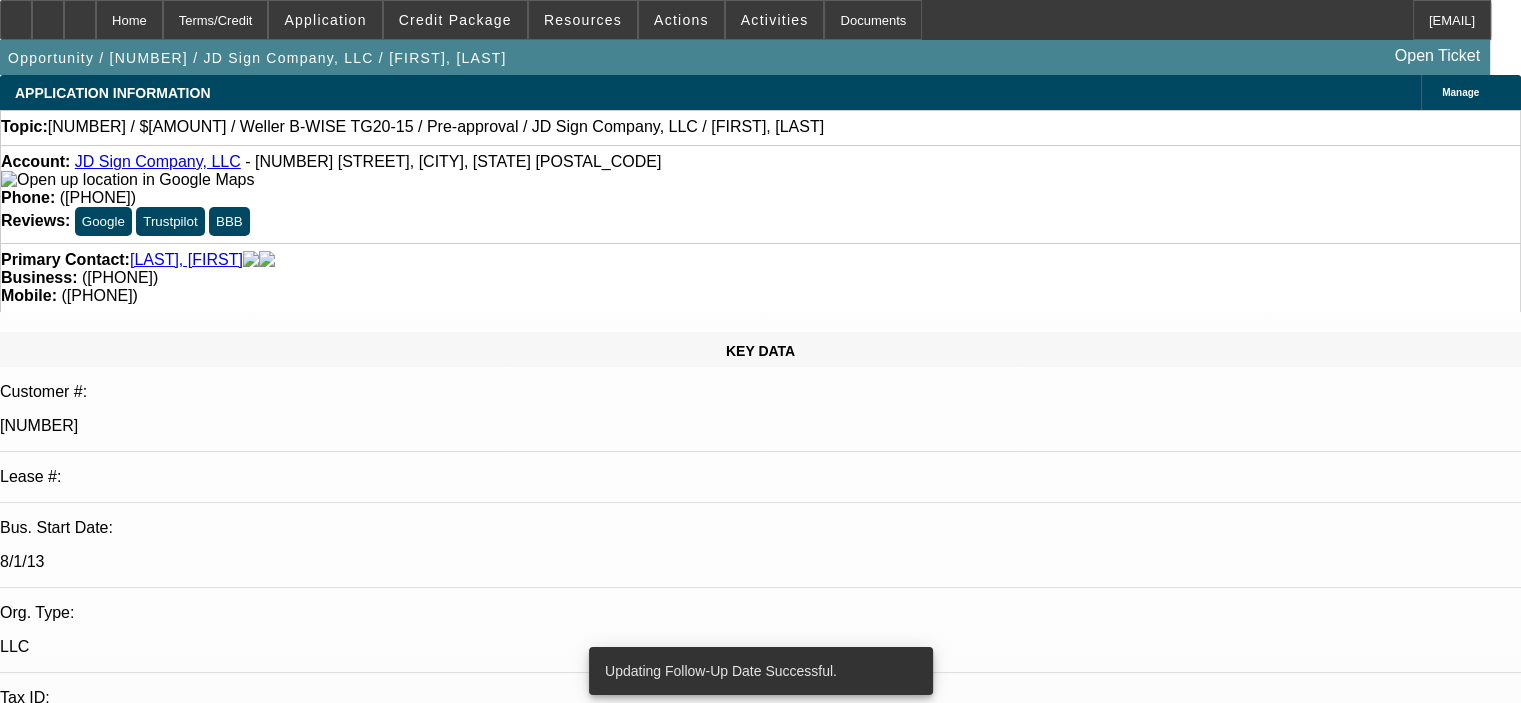 click on "Account:
JD Sign Company, LLC
- 411 E Railroad Ave, Felton, DE 19943
Phone:
(302) 270-8916
Reviews:
Google
Trustpilot
BBB" 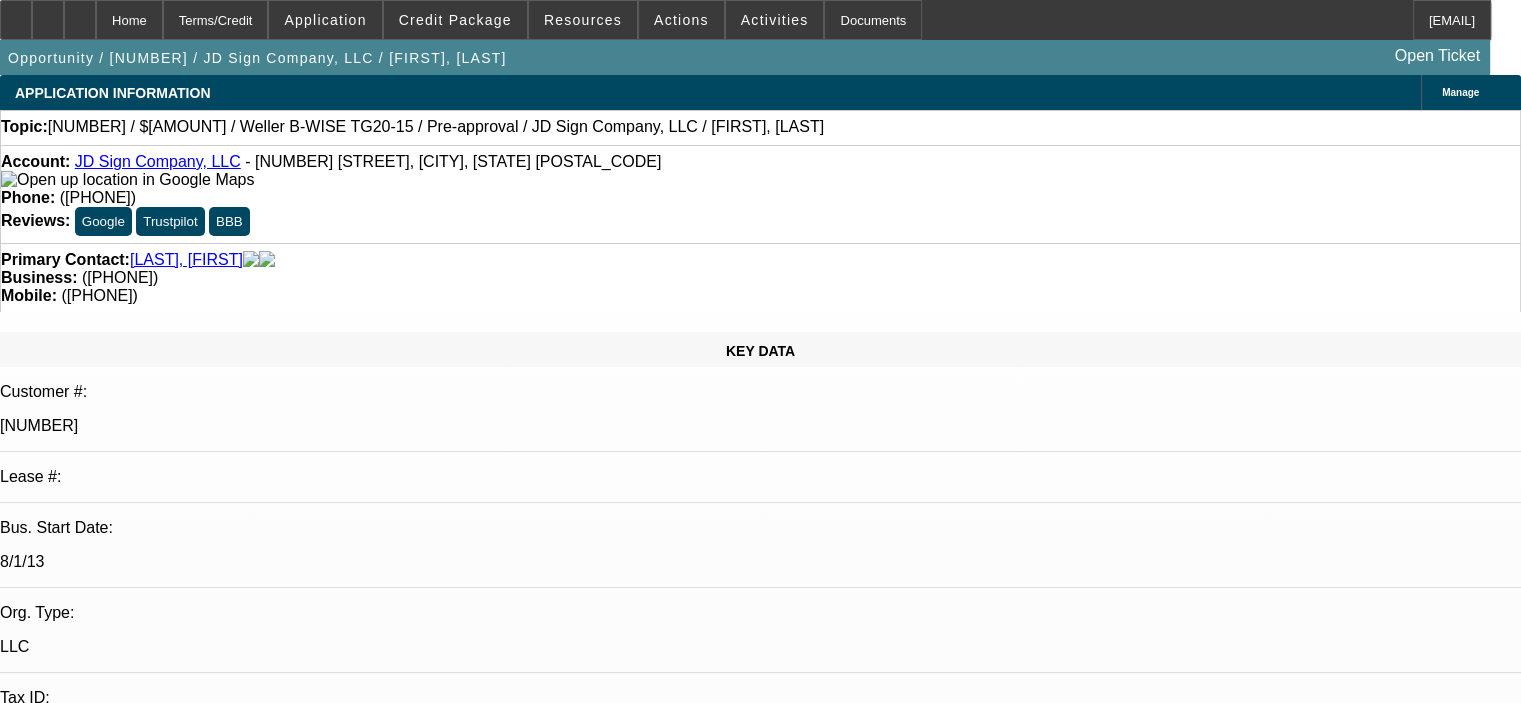 click on "KEY DATA
Customer #:
31740
Lease #:
Bus. Start Date:
8/1/13
Org. Type:
LLC
Tax ID:
27-5234012
BV Exp:
$0
LP Summary
Approved Exp:
$0" at bounding box center [760, 1669] 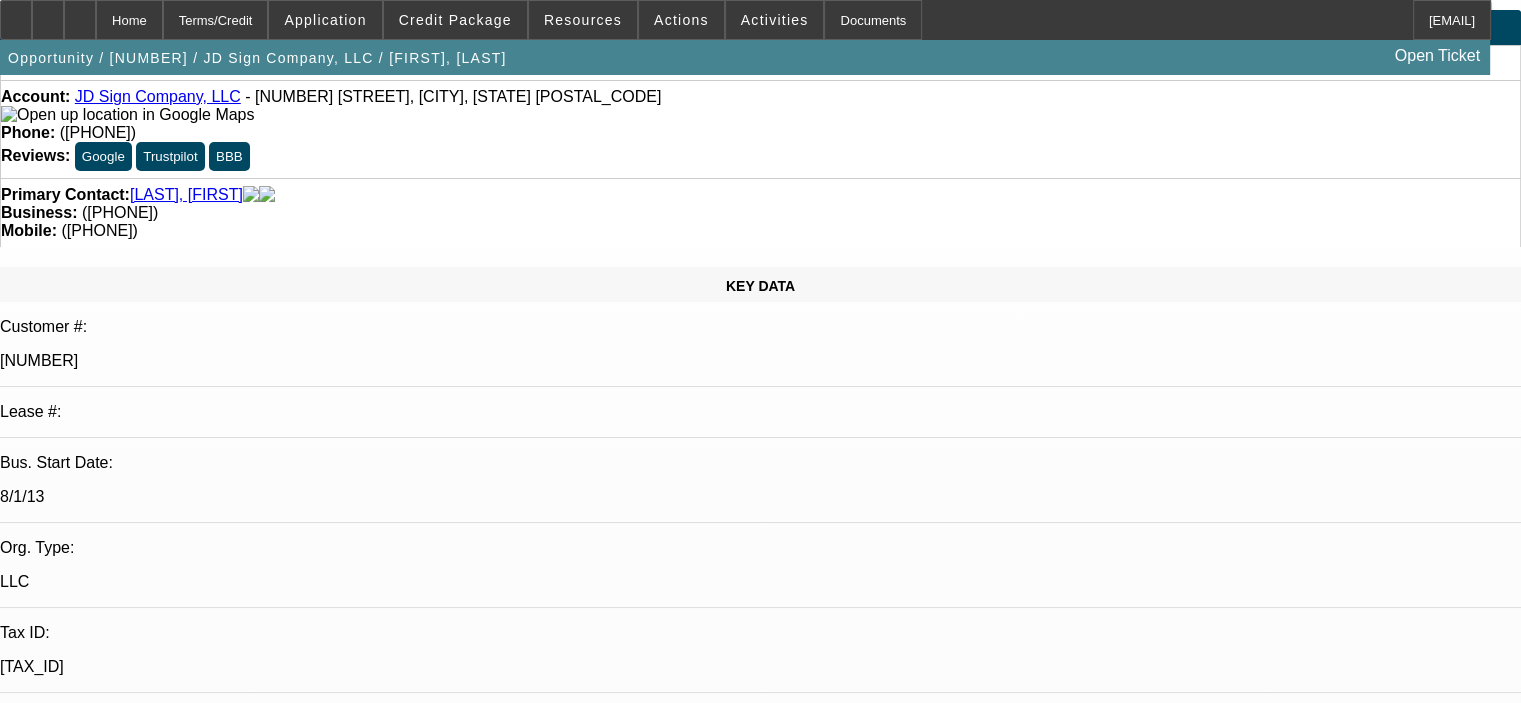 scroll, scrollTop: 0, scrollLeft: 0, axis: both 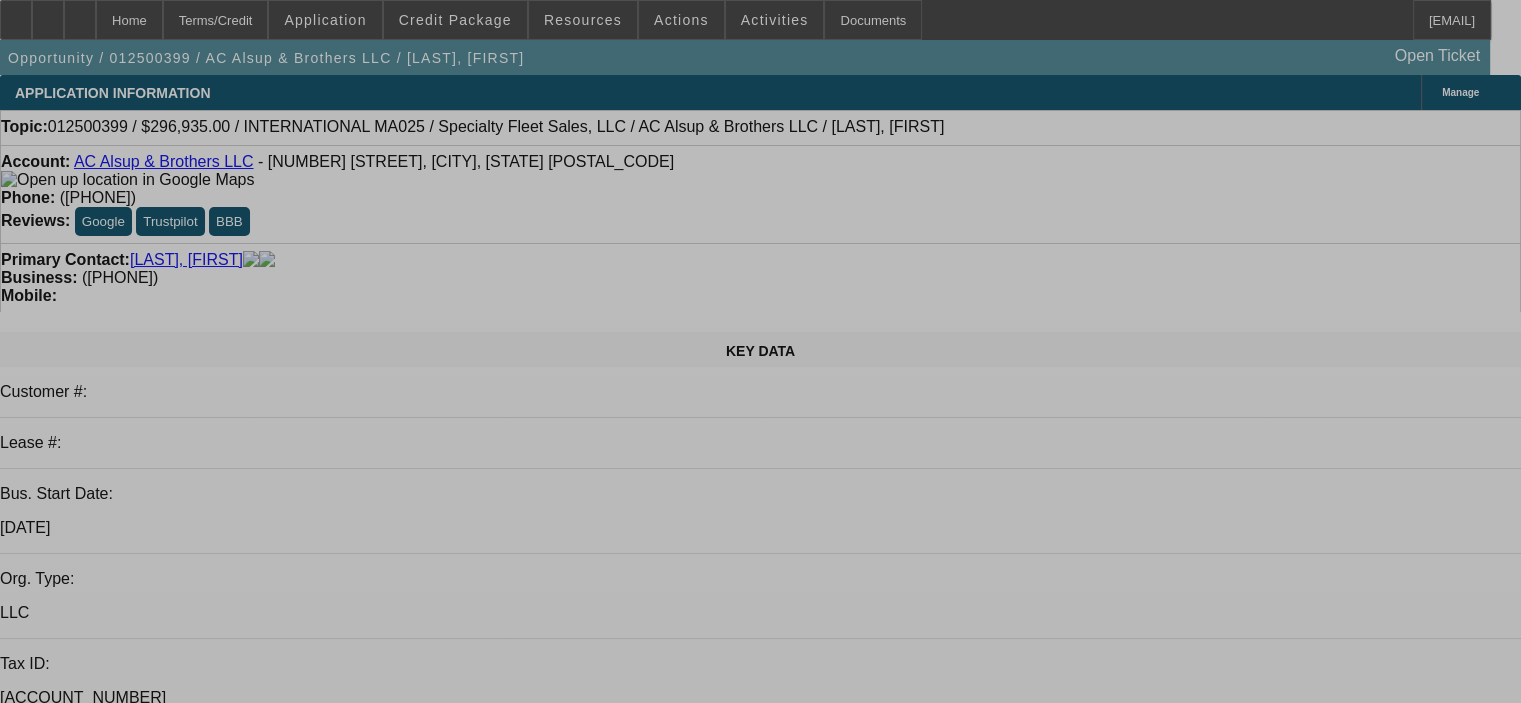 select on "0" 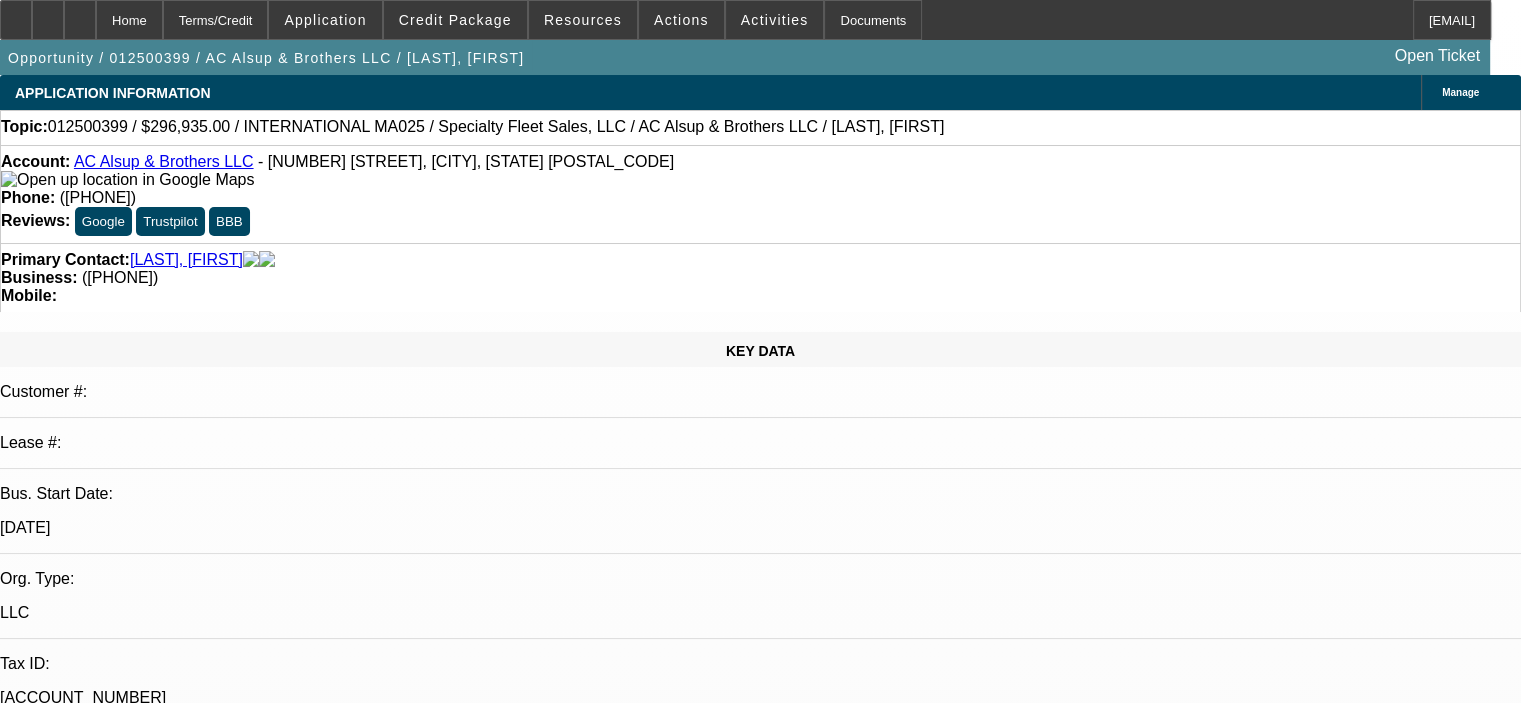 select on "0" 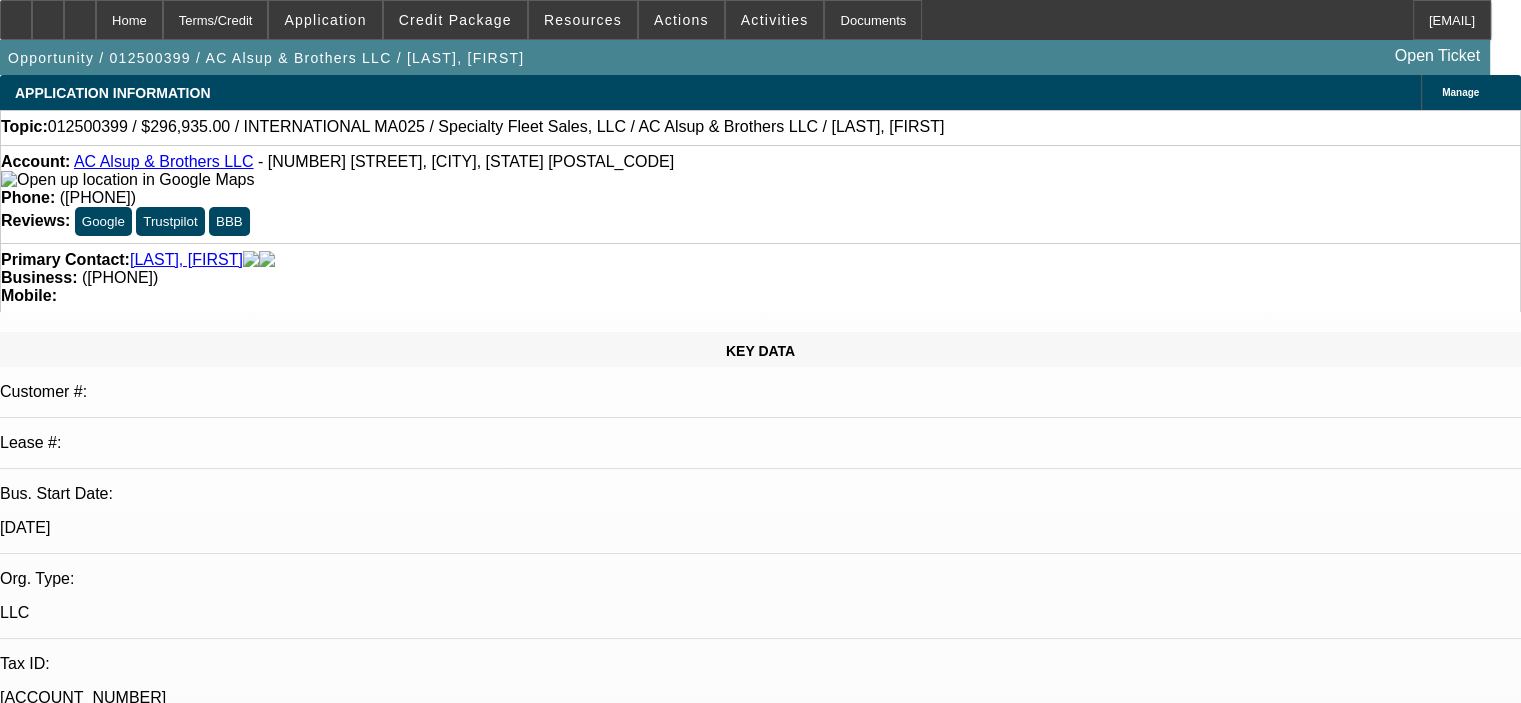 click on "07/23/2025 9:00 AM" at bounding box center (51, 2910) 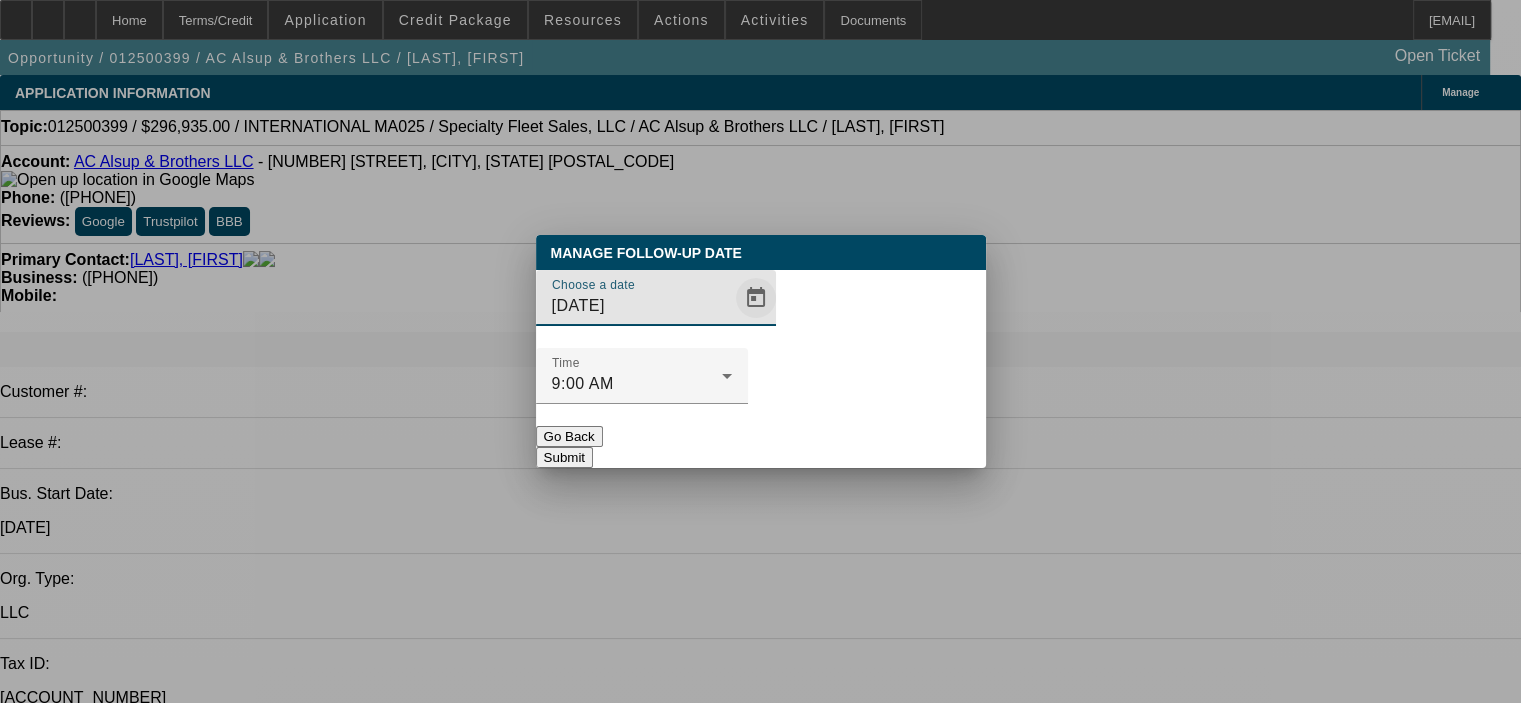 click at bounding box center (756, 298) 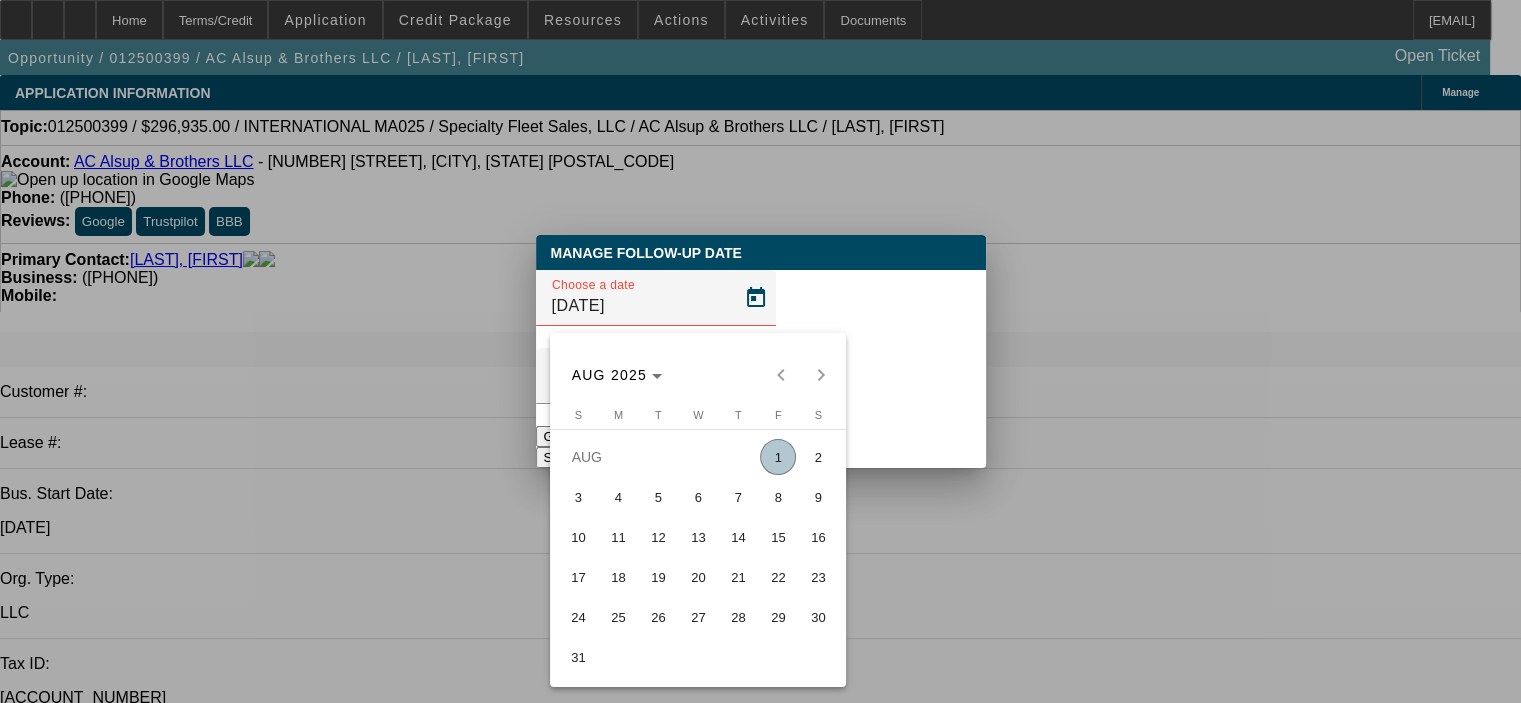 click on "8" at bounding box center [778, 497] 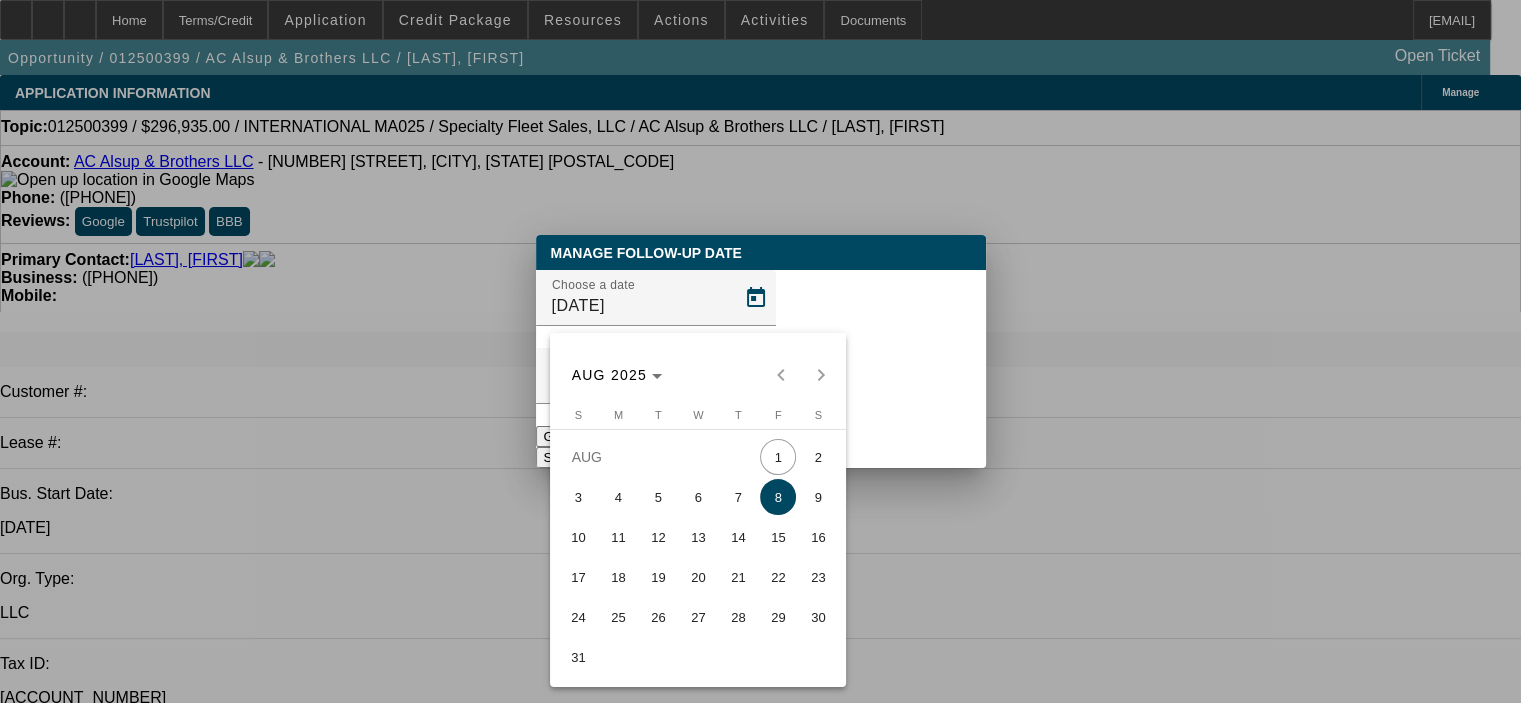 type on "8/8/2025" 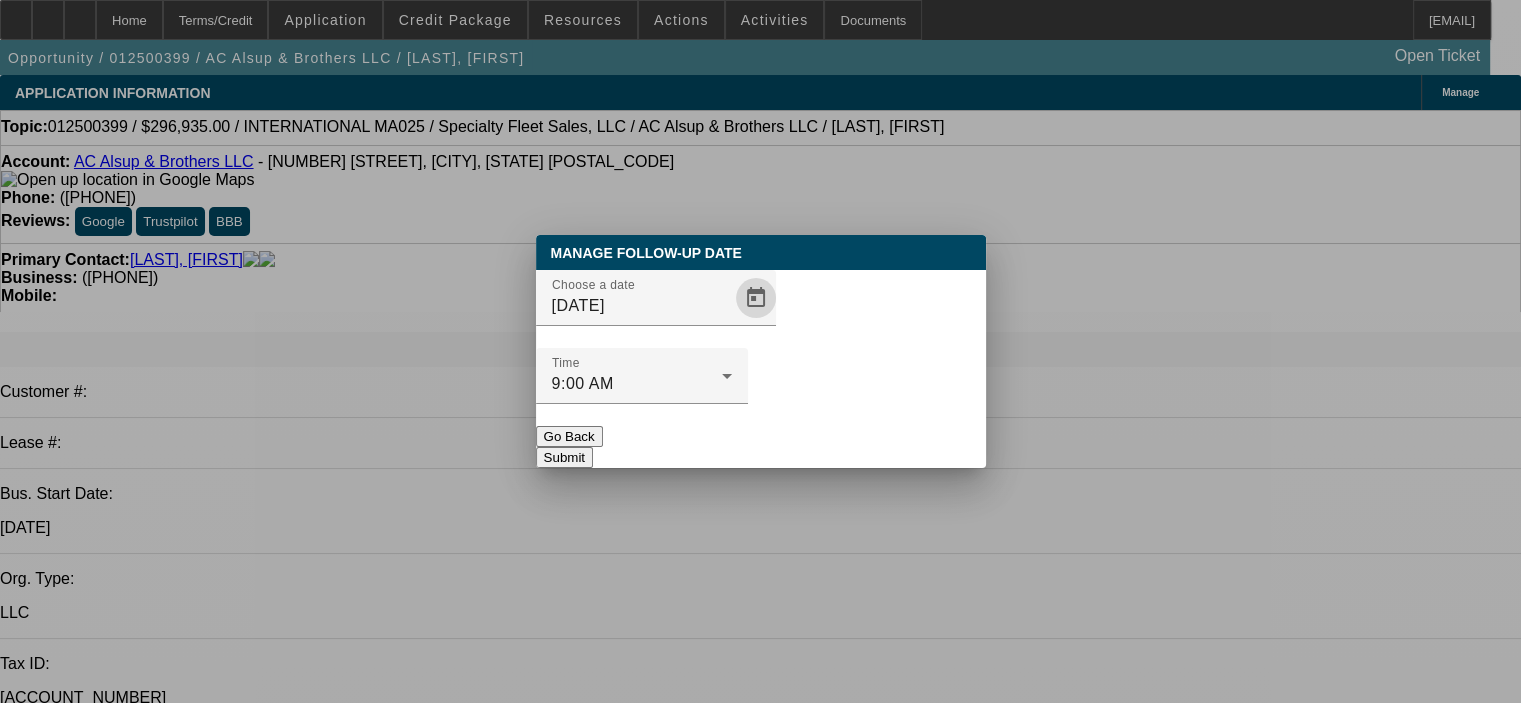 click on "Submit" at bounding box center (564, 457) 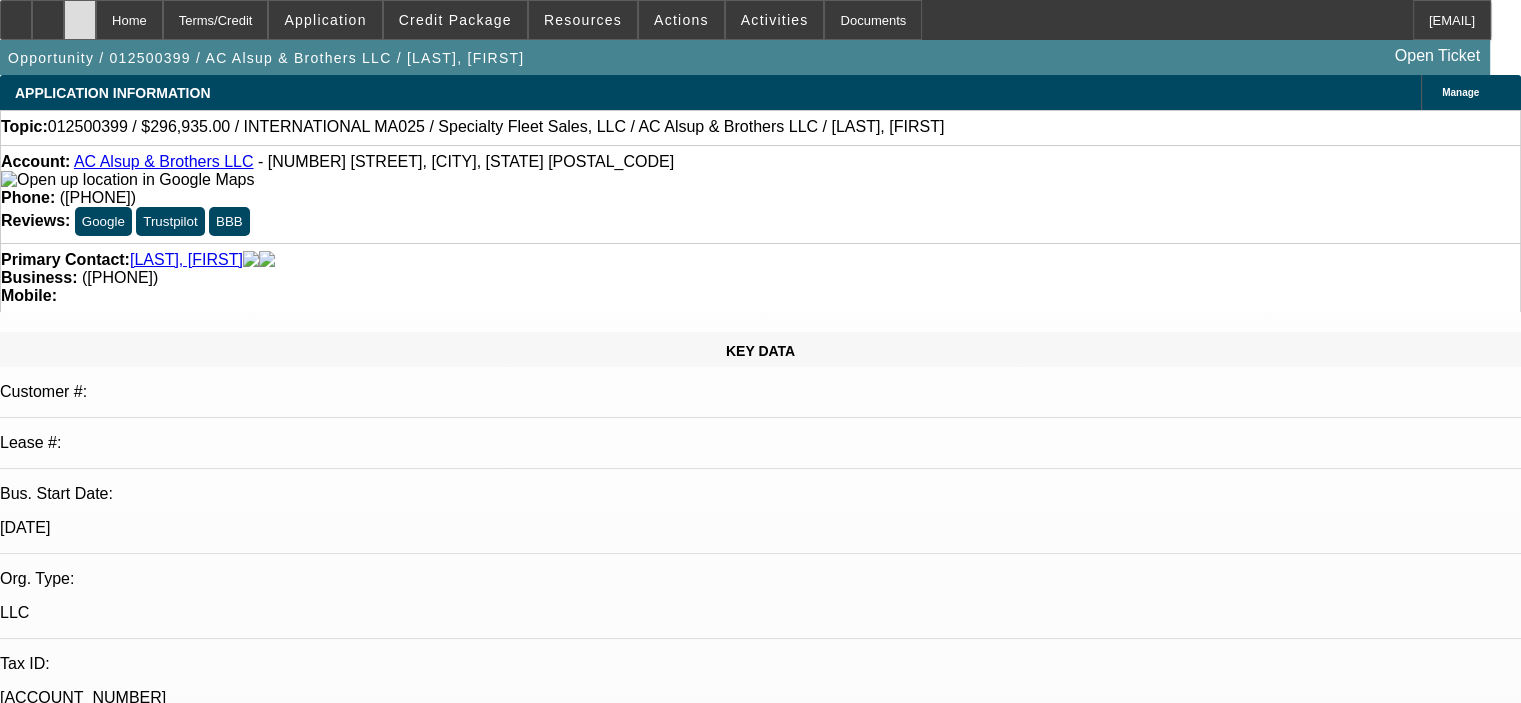 click at bounding box center [80, 20] 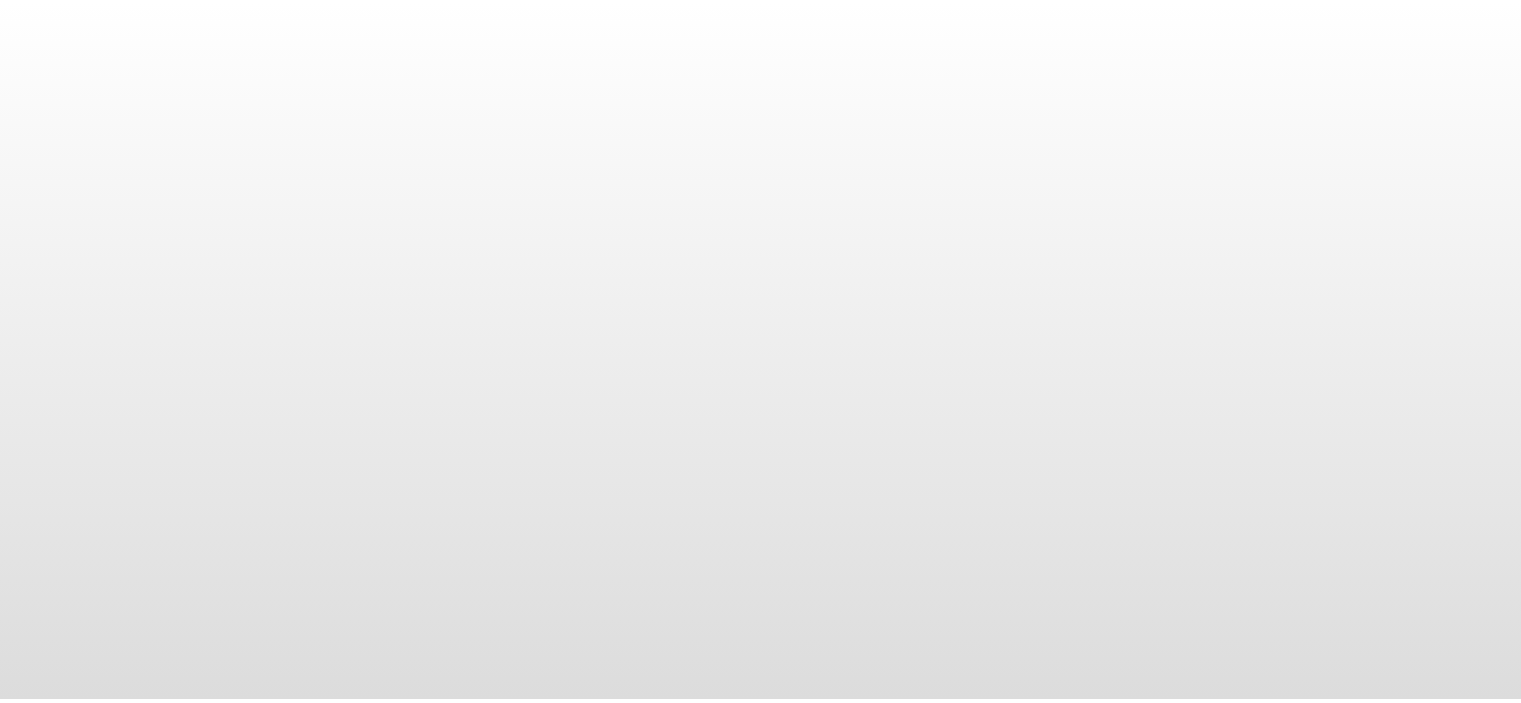 scroll, scrollTop: 0, scrollLeft: 0, axis: both 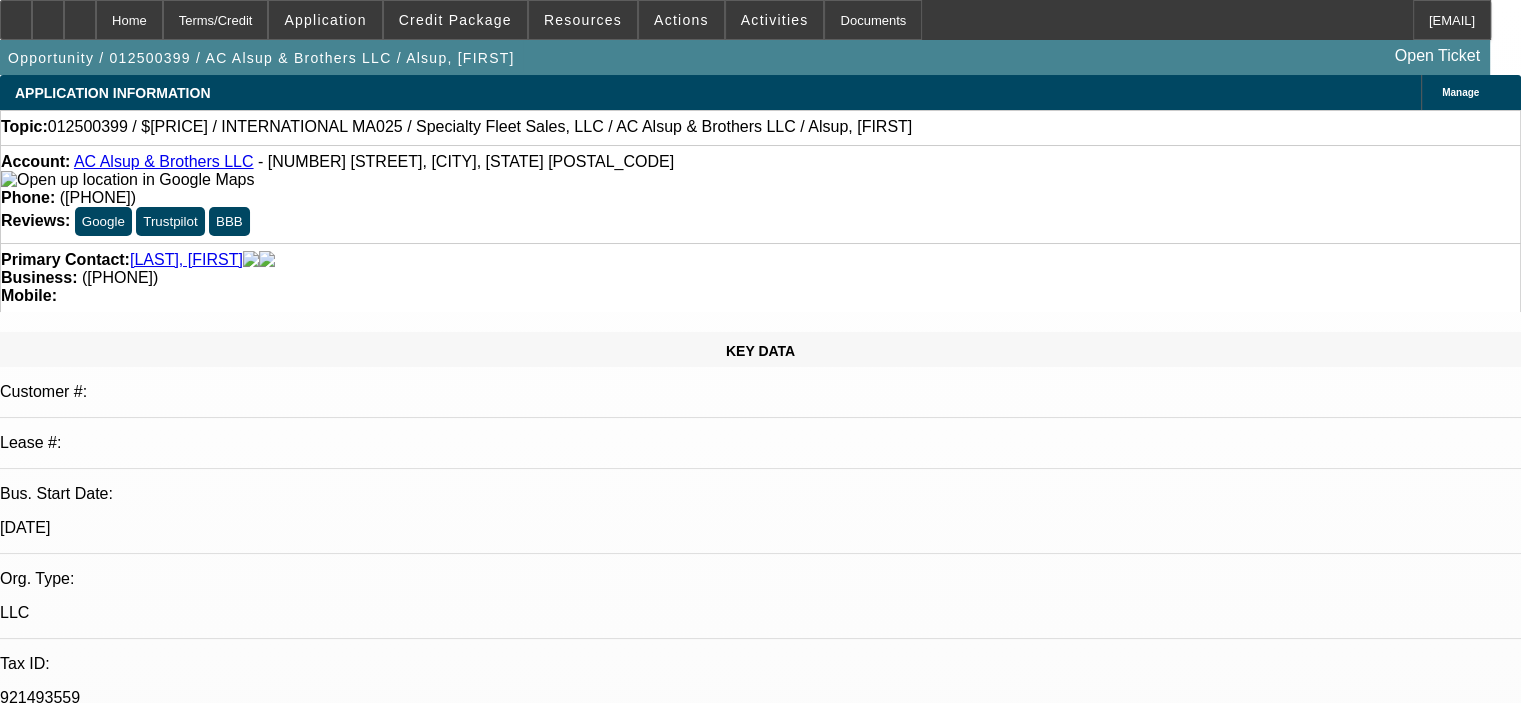 select on "0" 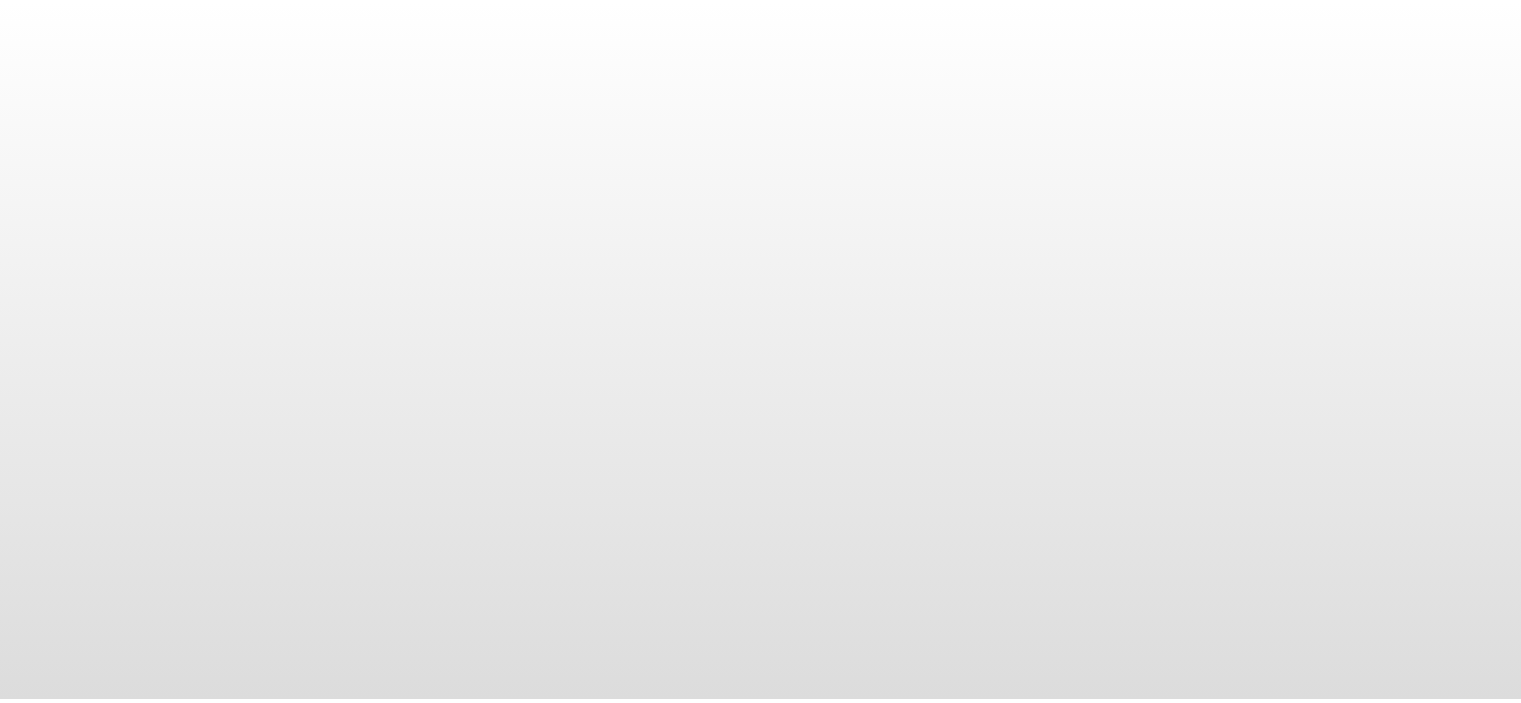 scroll, scrollTop: 0, scrollLeft: 0, axis: both 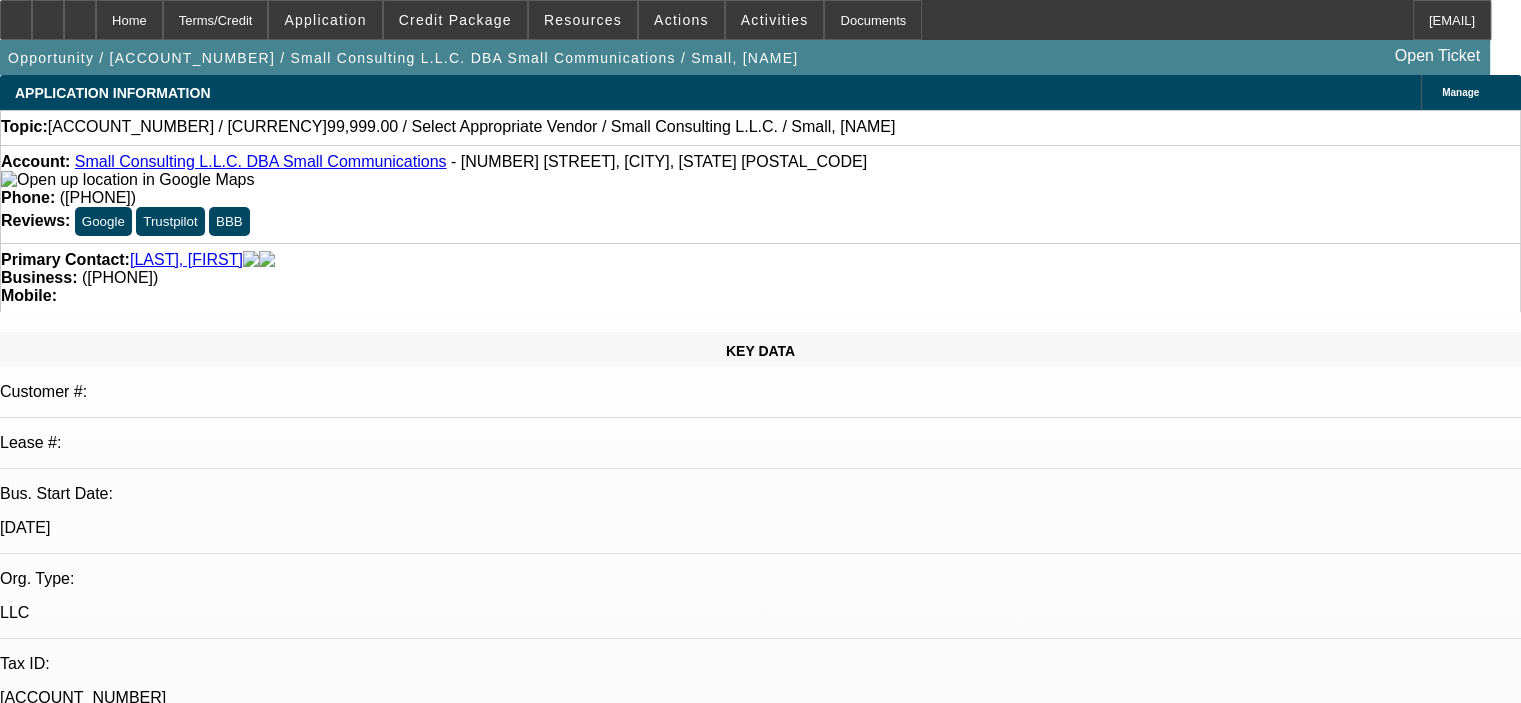 select on "0" 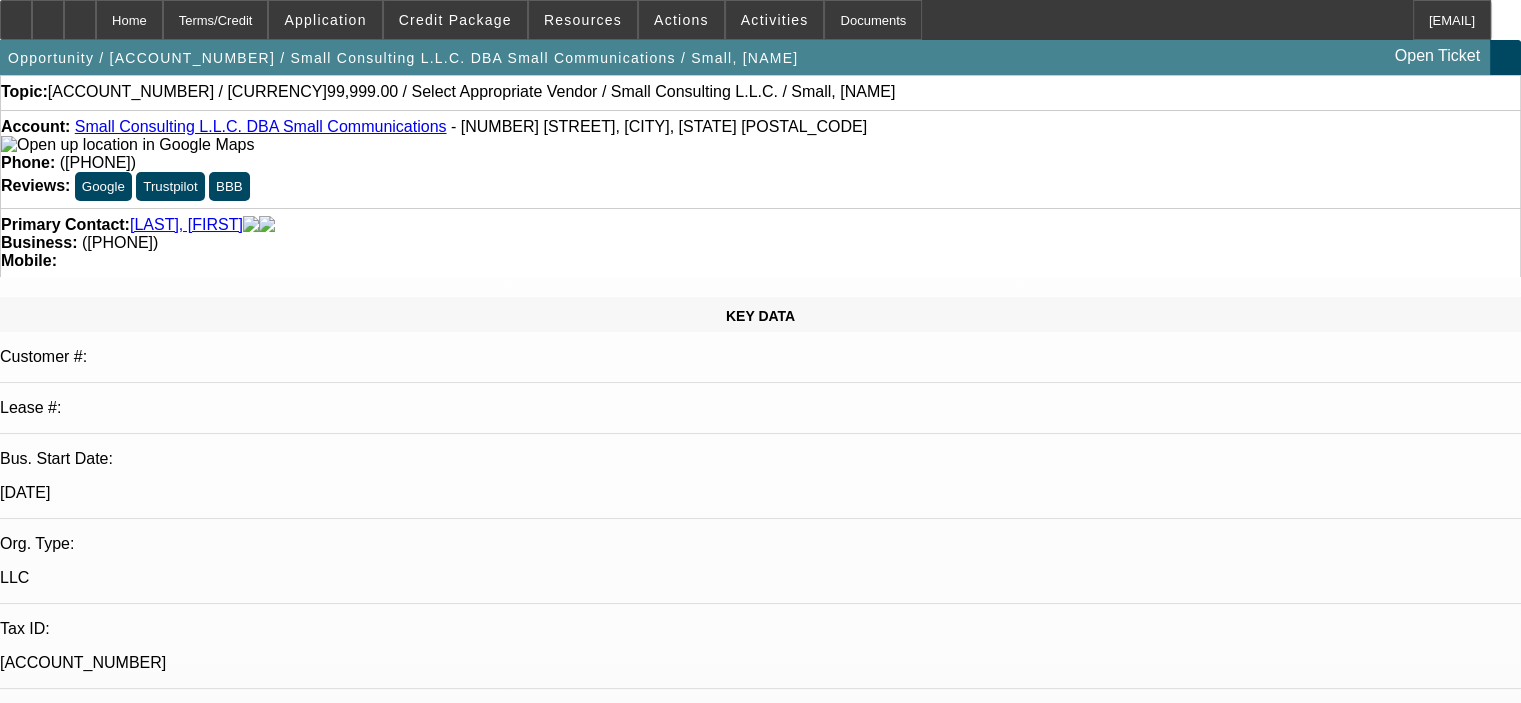 scroll, scrollTop: 0, scrollLeft: 0, axis: both 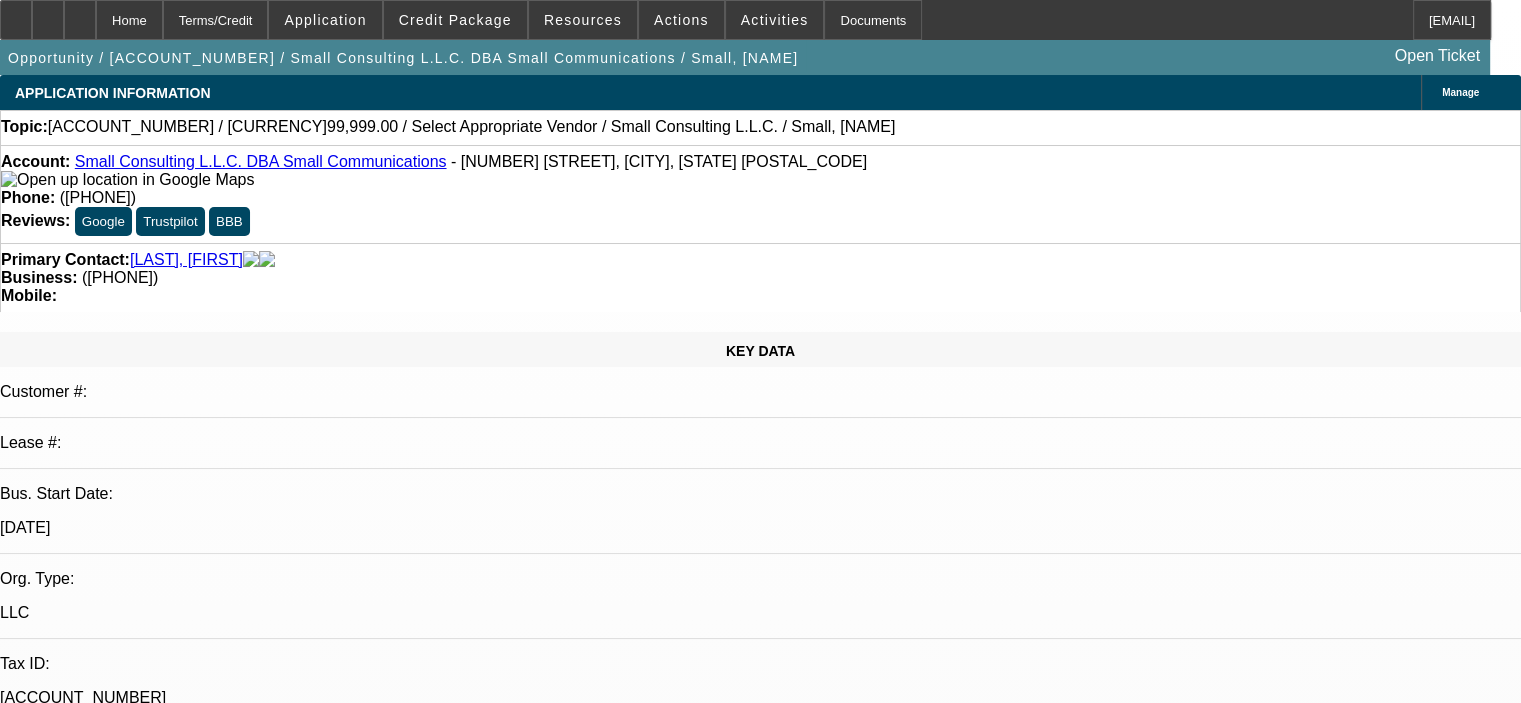 click on "Set
Follow-Up Date/Time" at bounding box center [89, 2861] 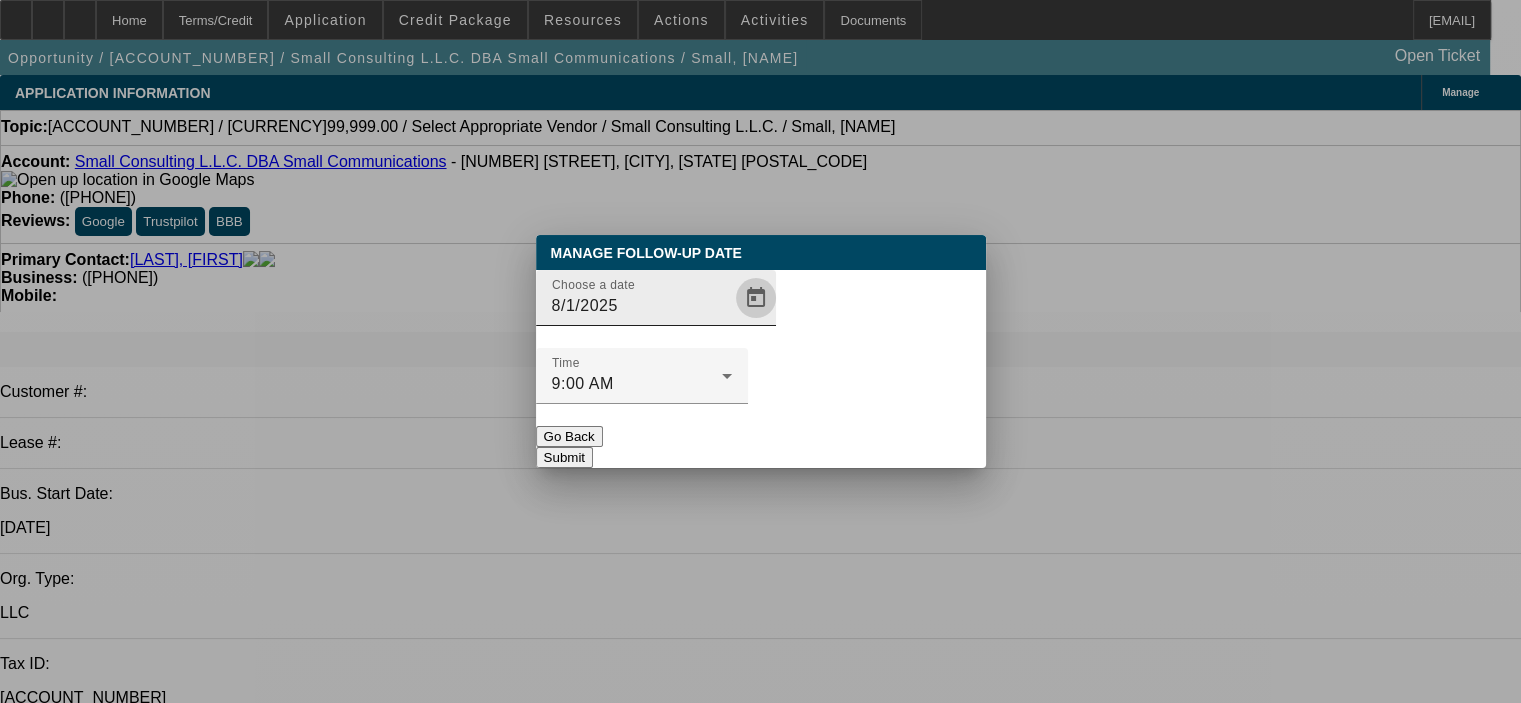 click at bounding box center [756, 298] 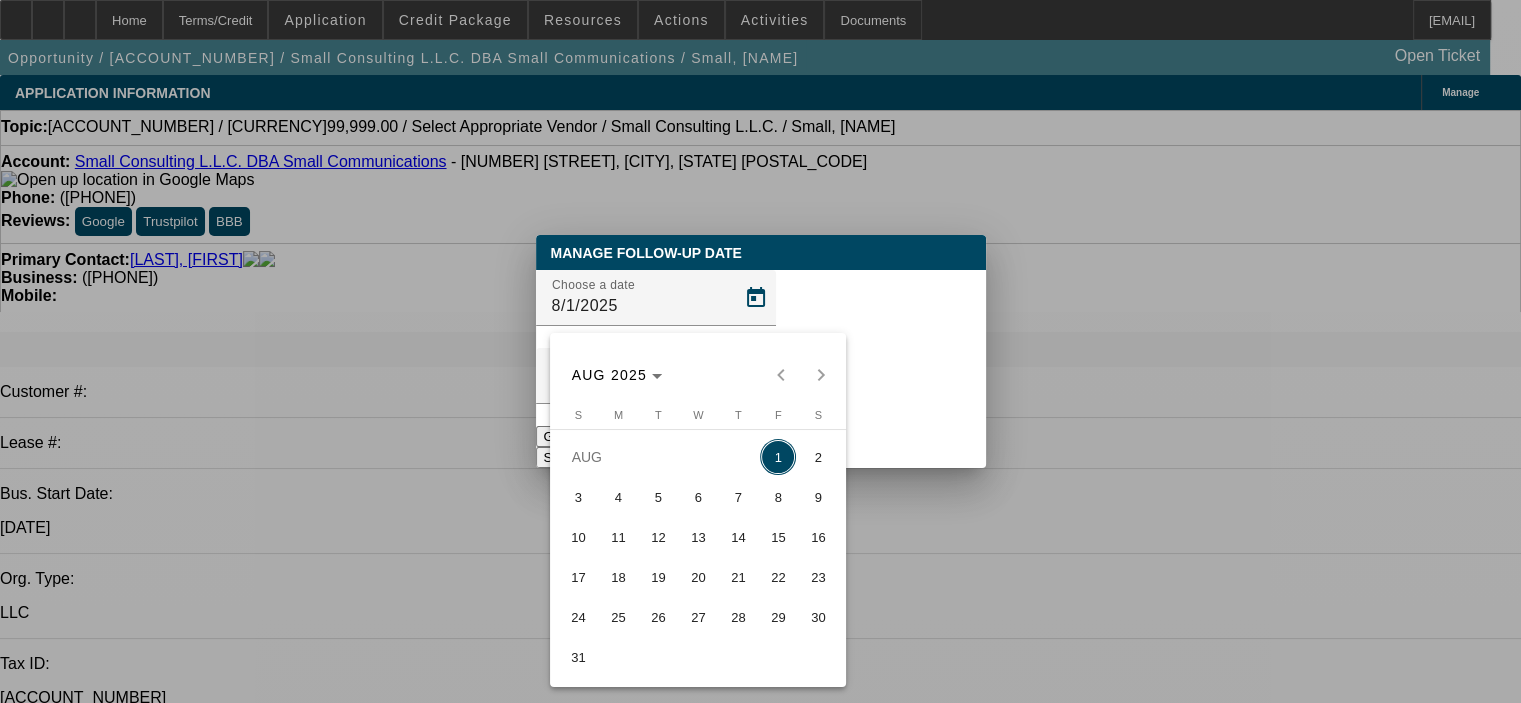click on "8" at bounding box center [778, 497] 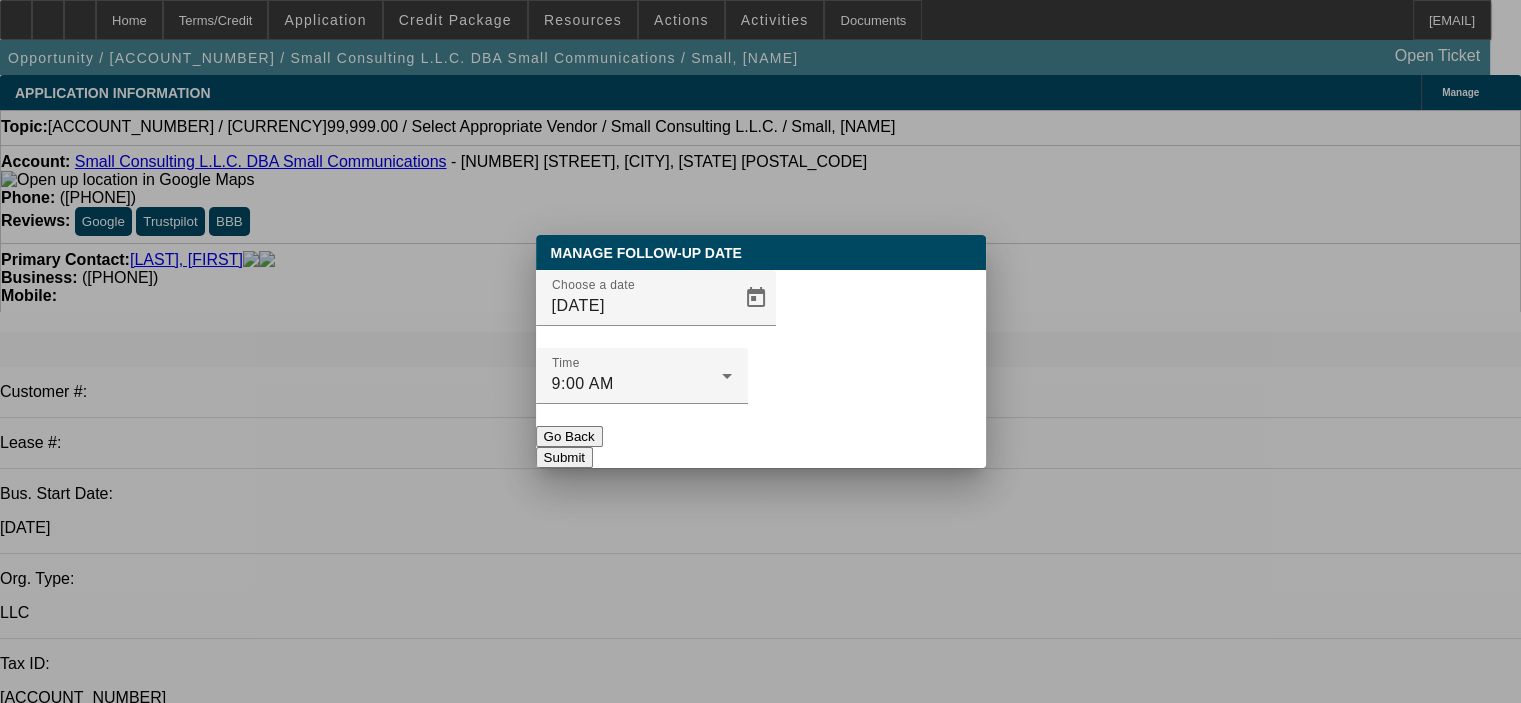 click on "Submit" at bounding box center (564, 457) 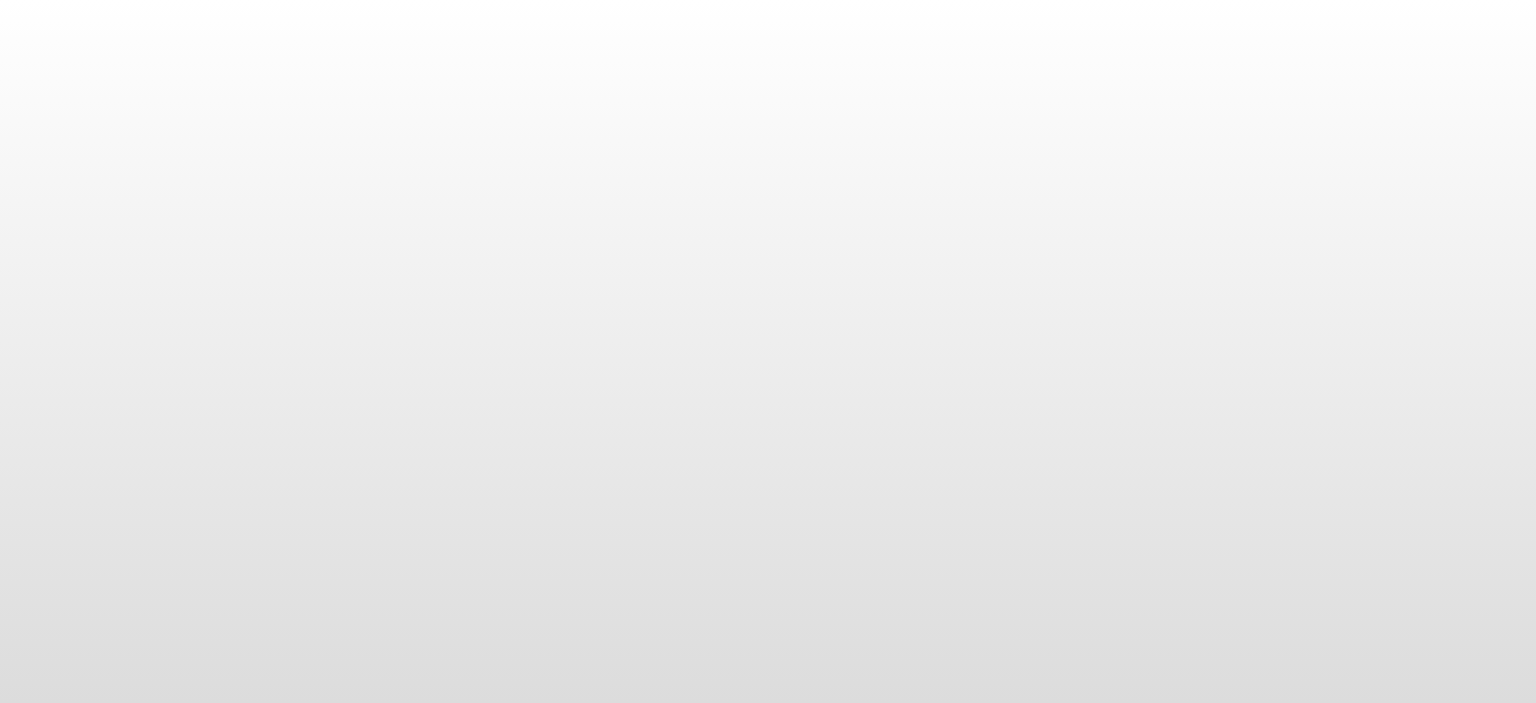 scroll, scrollTop: 0, scrollLeft: 0, axis: both 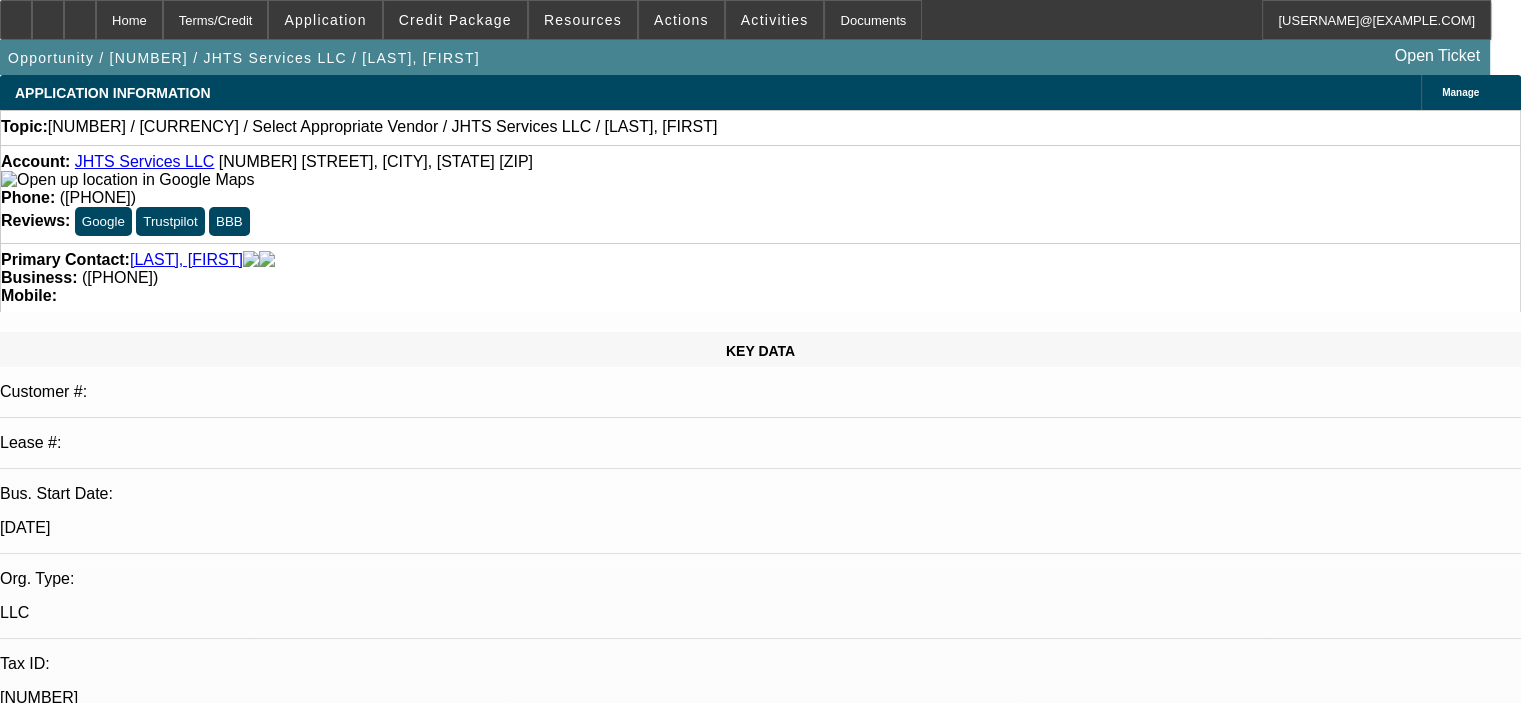 select on "0" 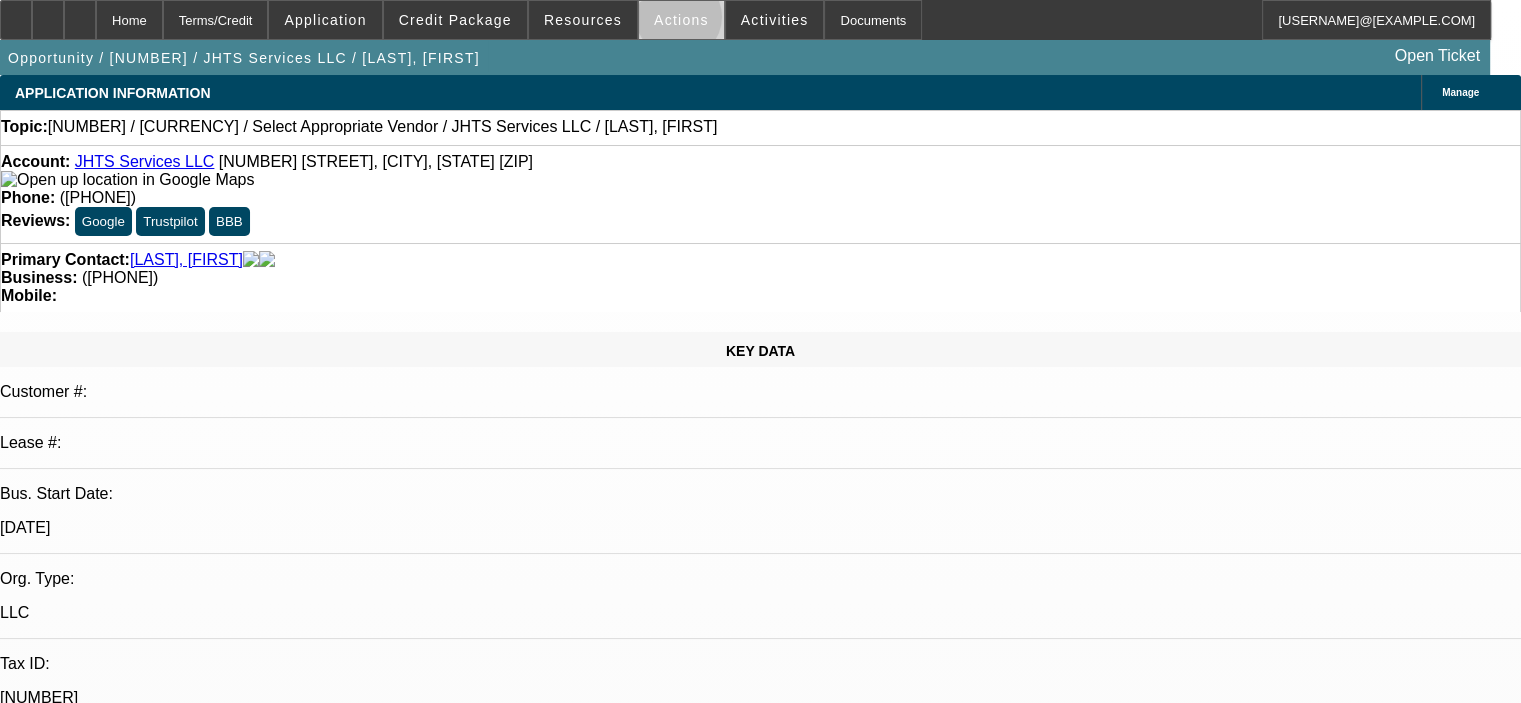 click on "Actions" at bounding box center (681, 20) 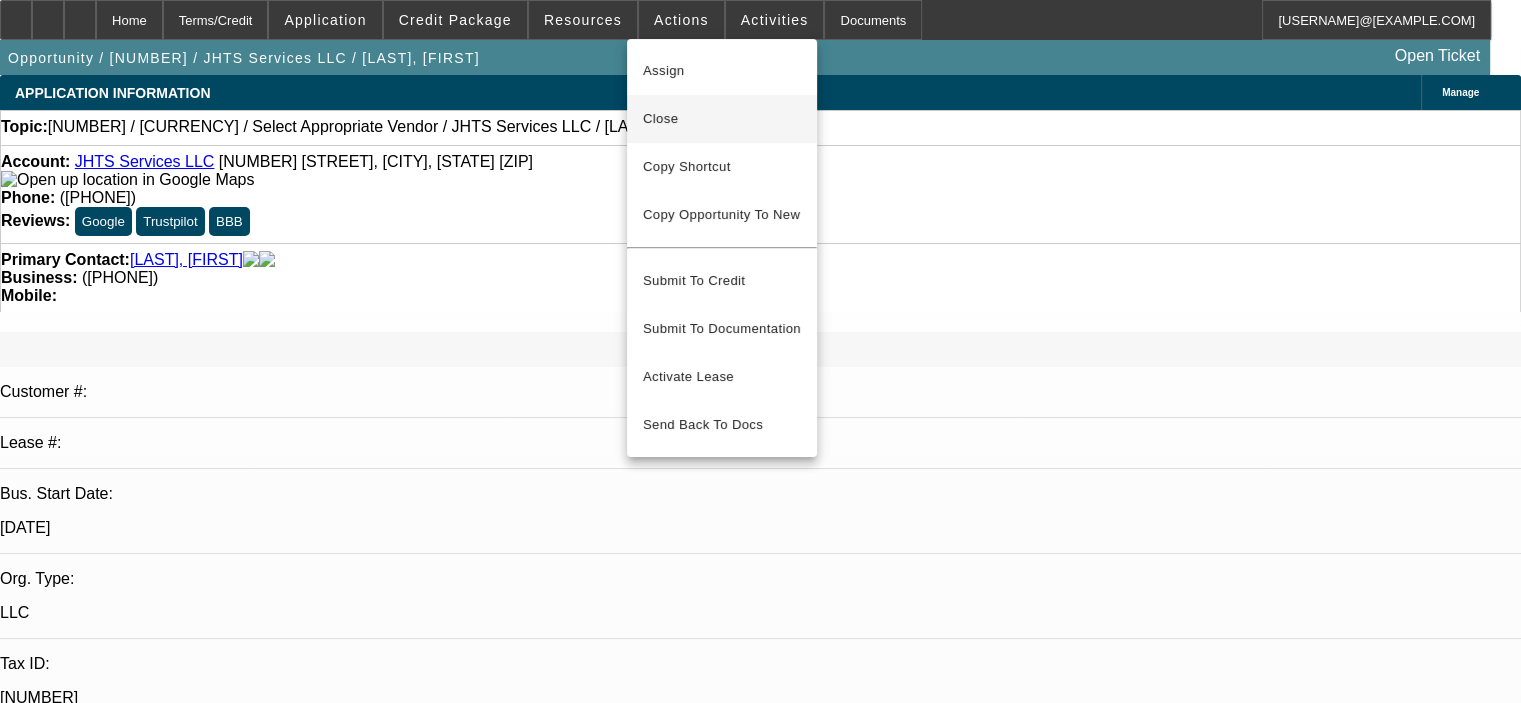 click on "Close" at bounding box center (722, 119) 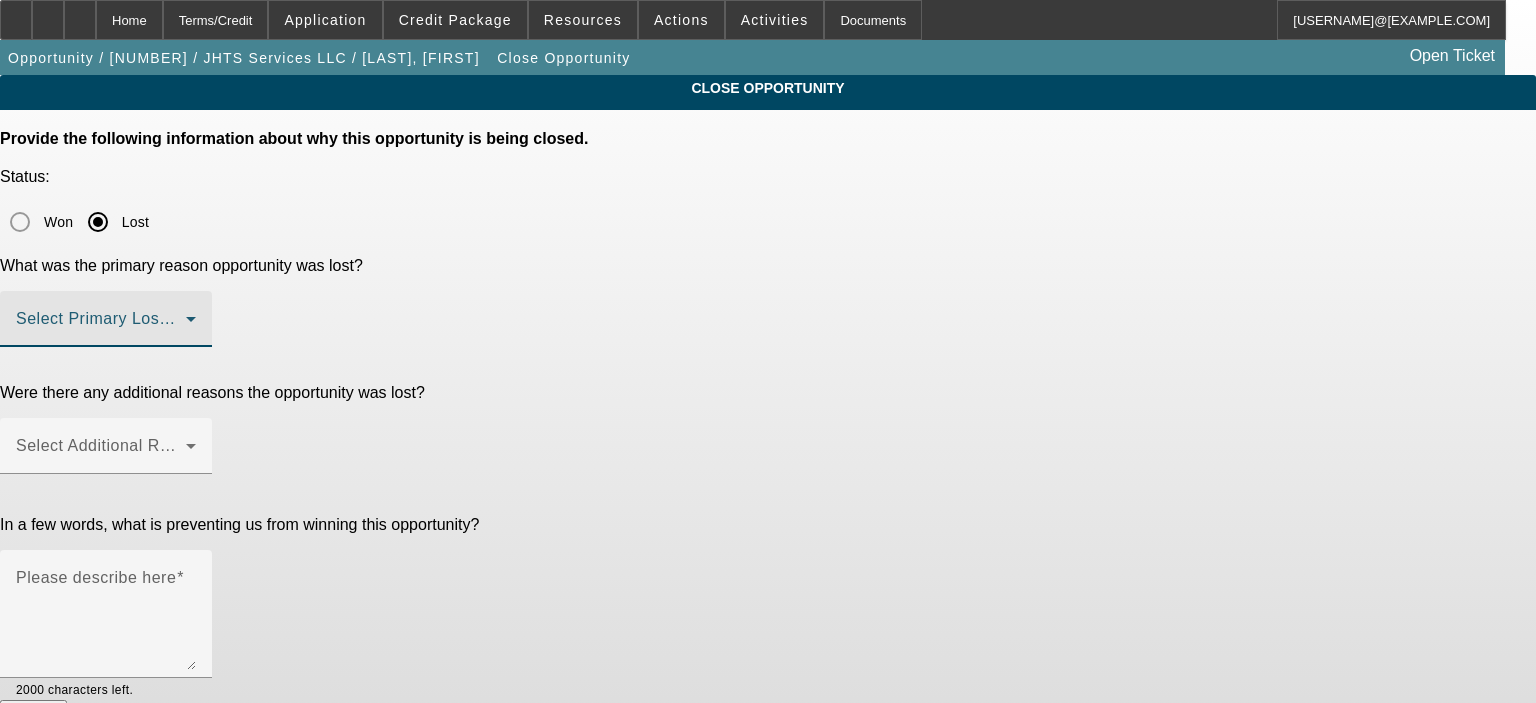 click at bounding box center [101, 327] 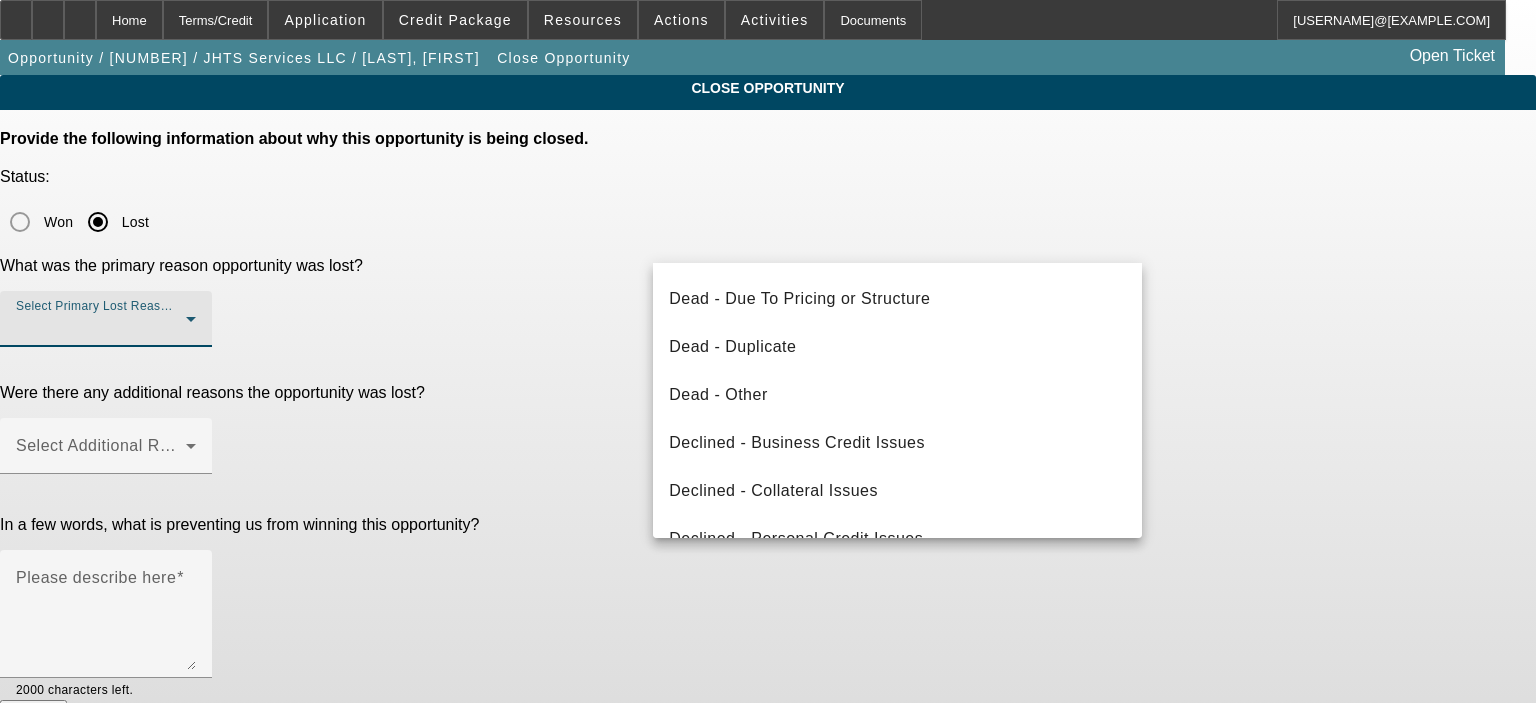 scroll, scrollTop: 200, scrollLeft: 0, axis: vertical 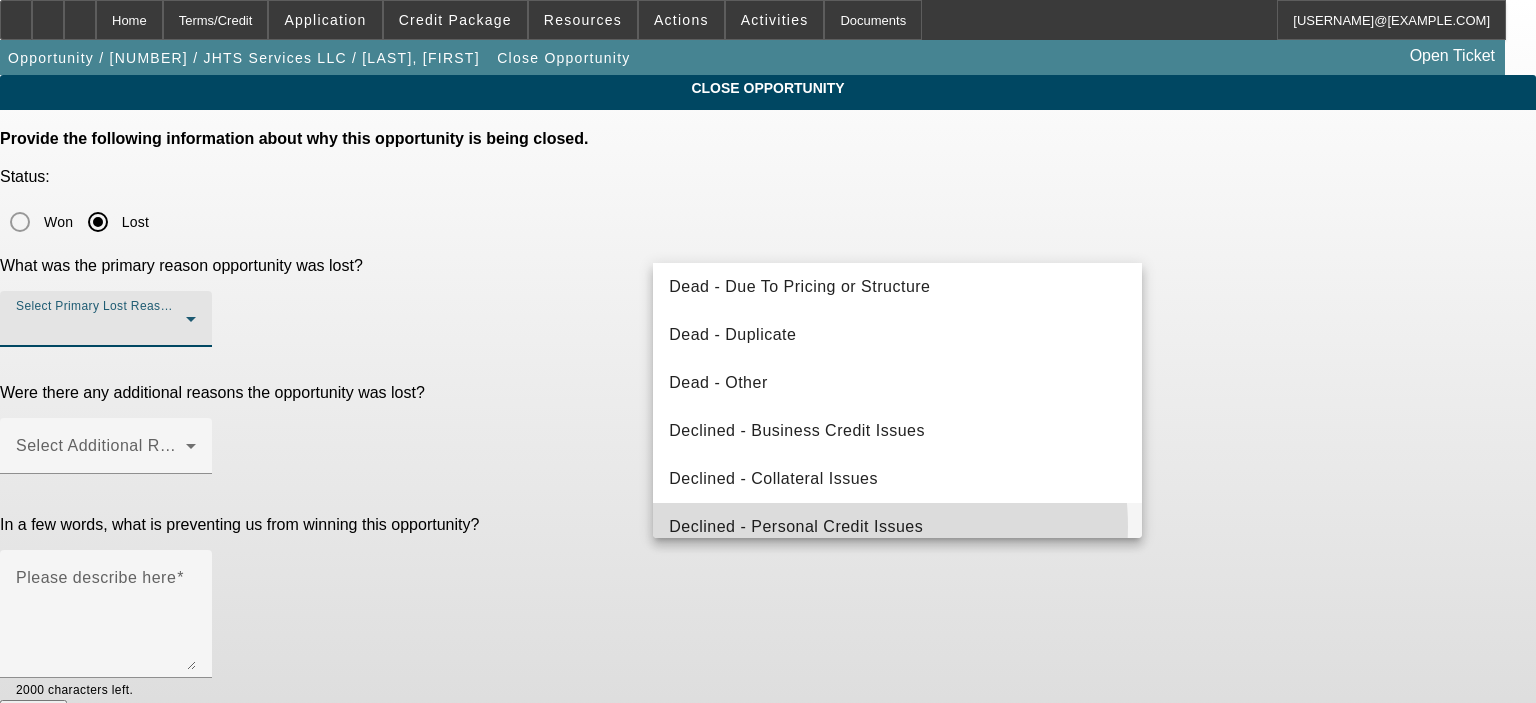 click on "Declined - Personal Credit Issues" at bounding box center (796, 527) 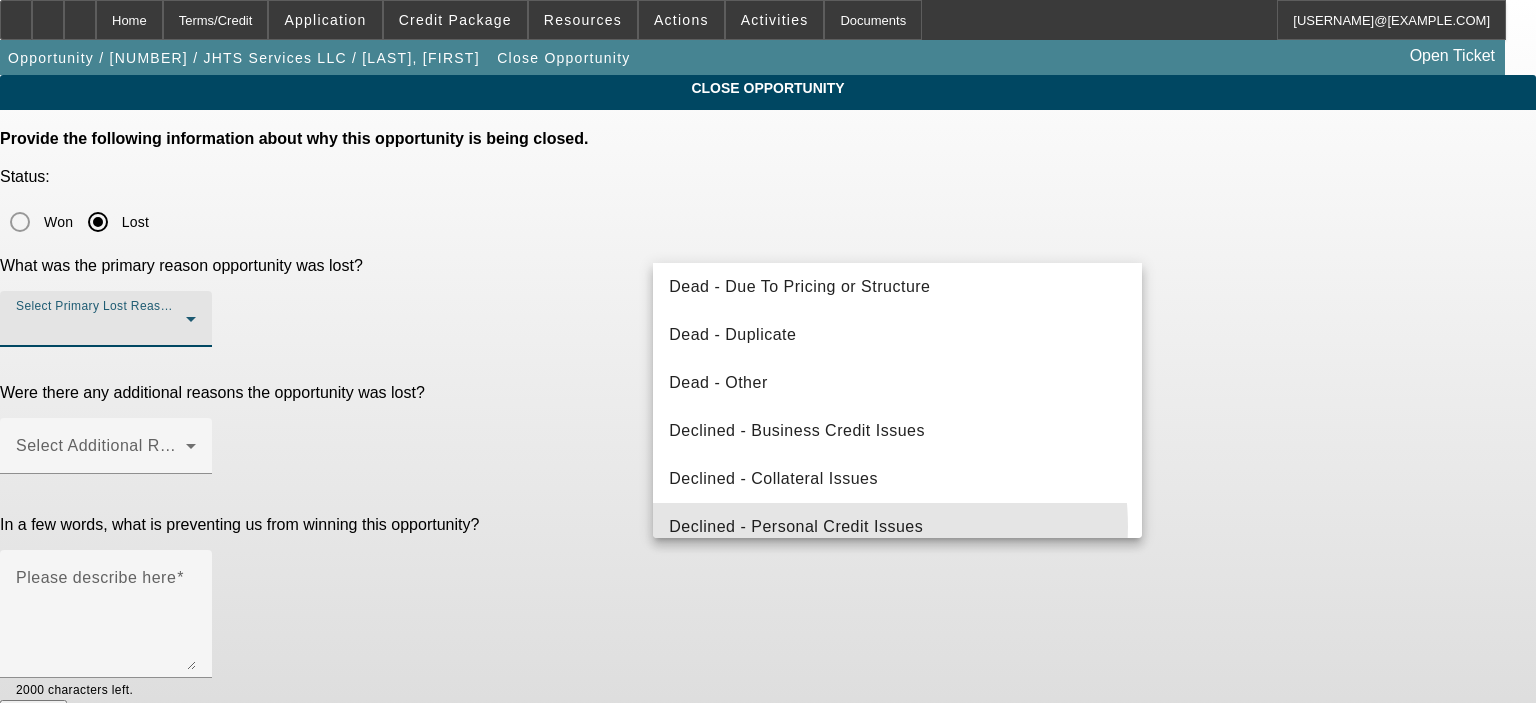 scroll, scrollTop: 0, scrollLeft: 0, axis: both 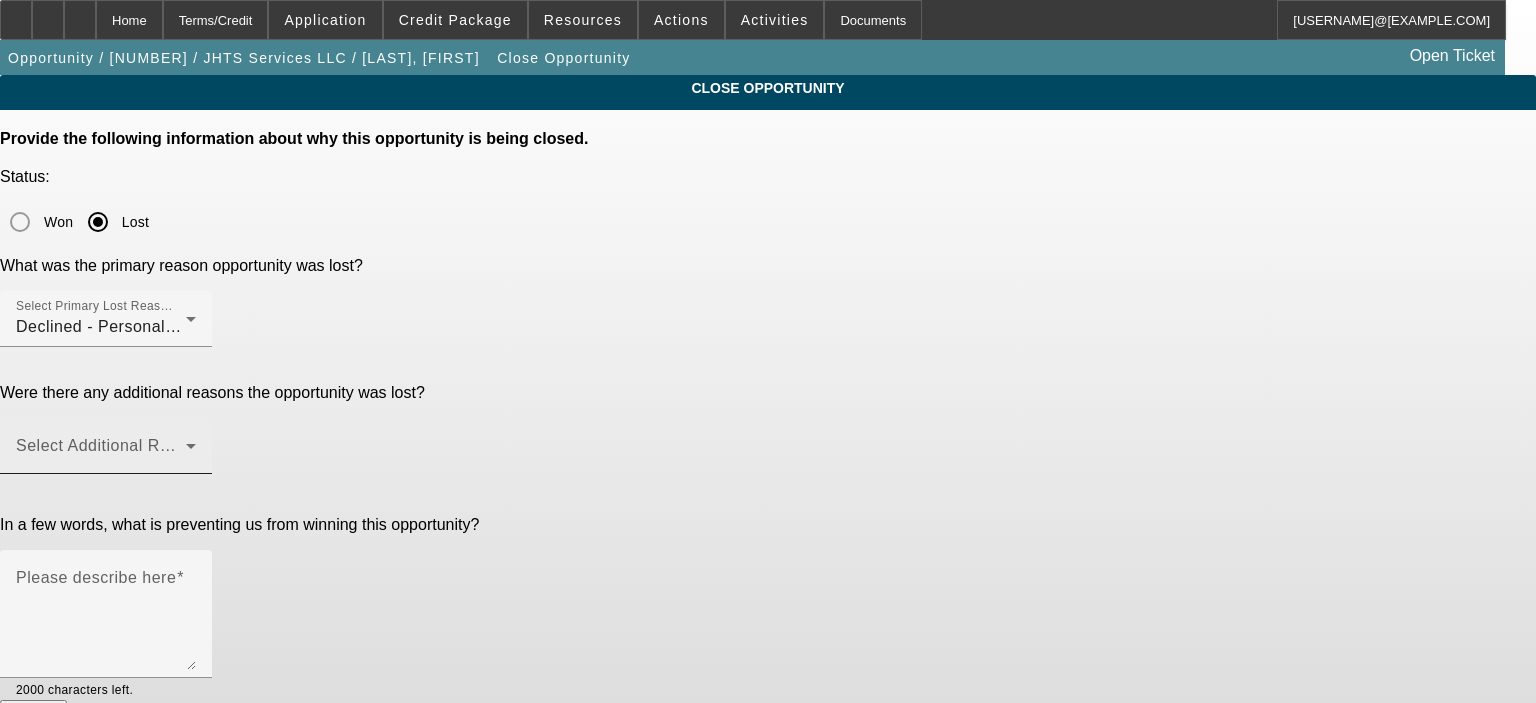 click on "Select Additional Reasons" 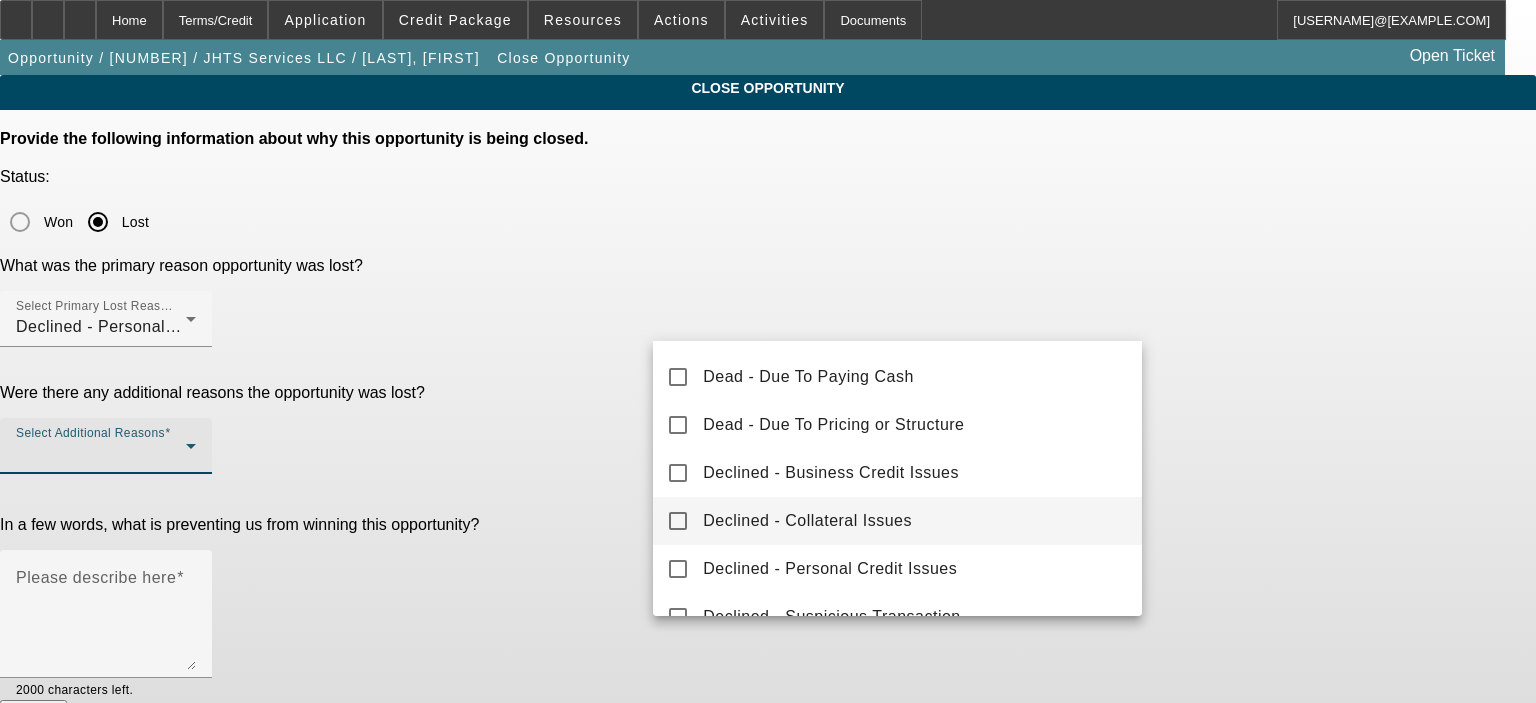 scroll, scrollTop: 200, scrollLeft: 0, axis: vertical 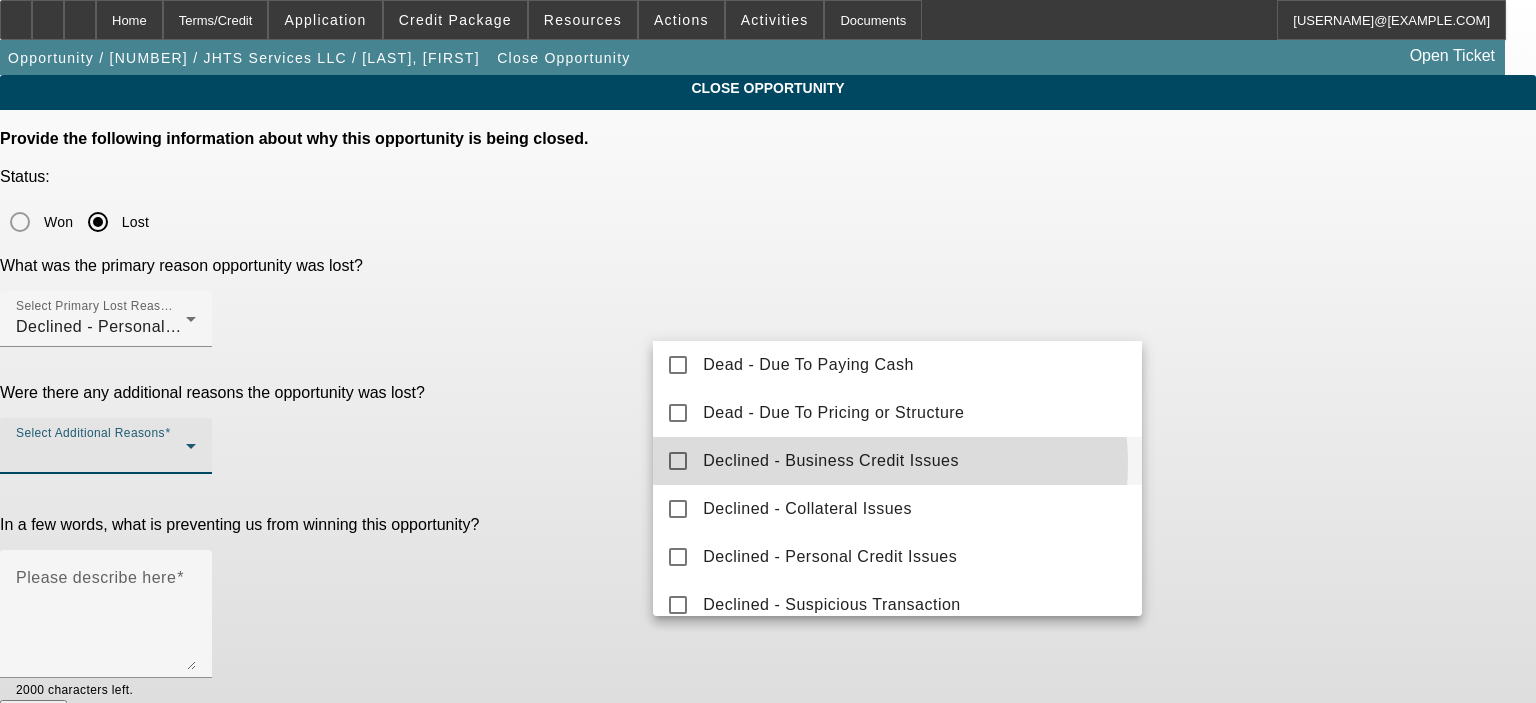 click on "Declined - Business Credit Issues" at bounding box center [831, 461] 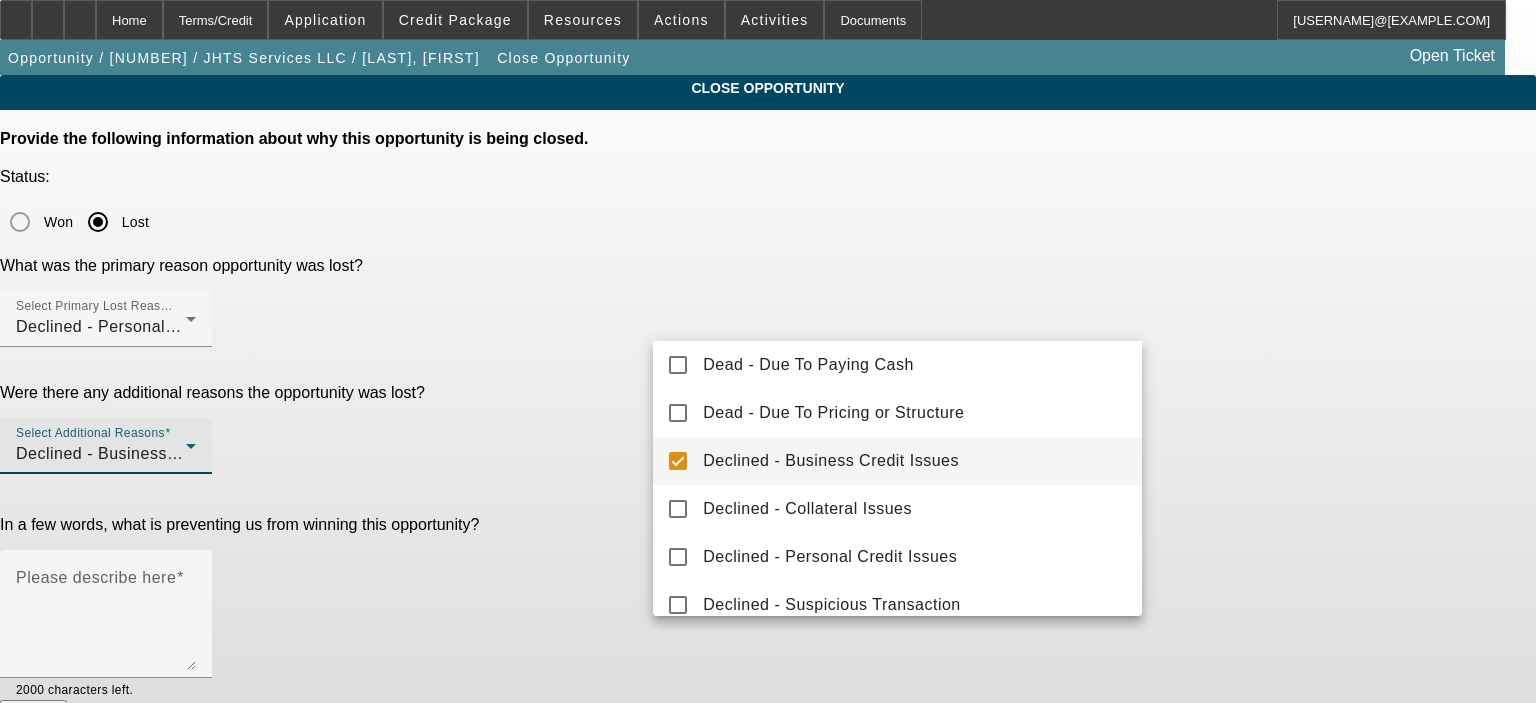 click at bounding box center [768, 351] 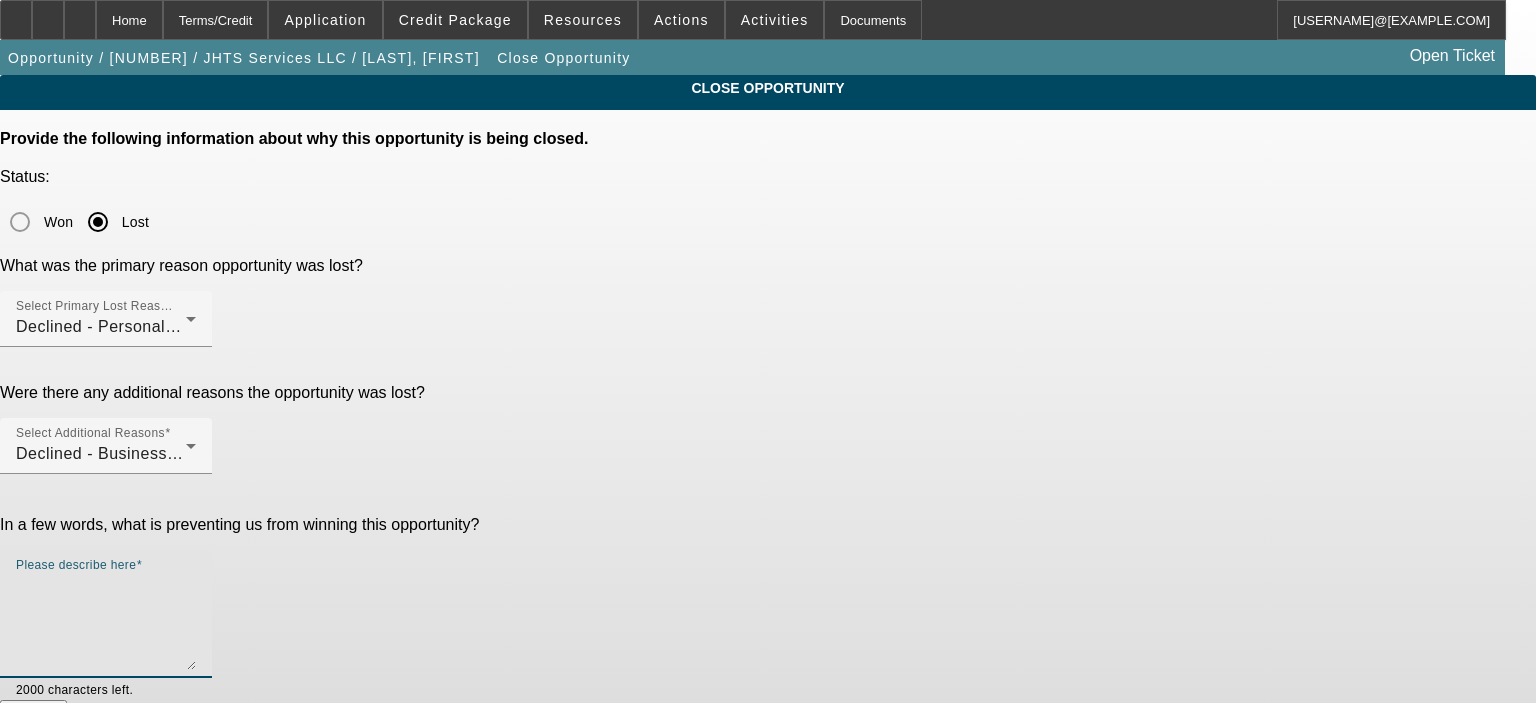 click on "Please describe here" at bounding box center [106, 622] 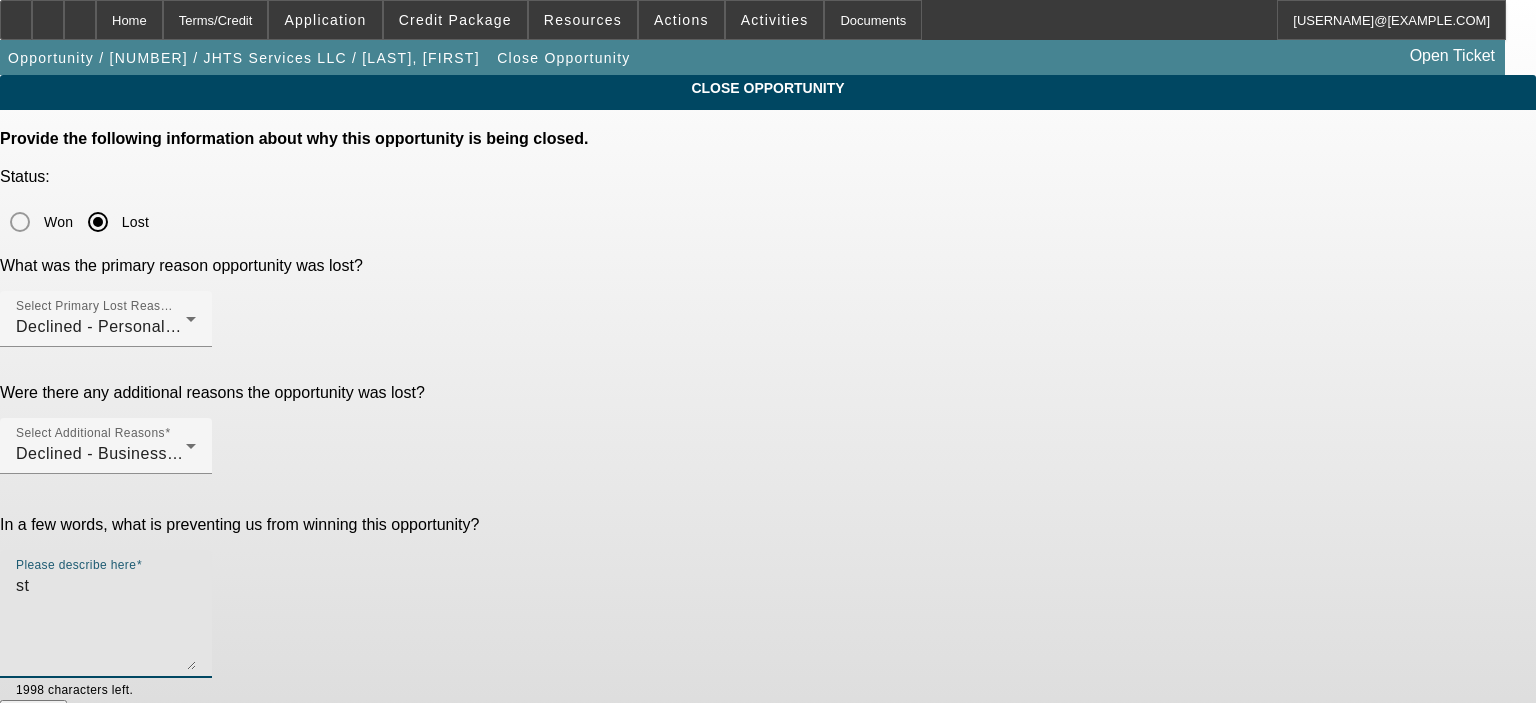 type on "s" 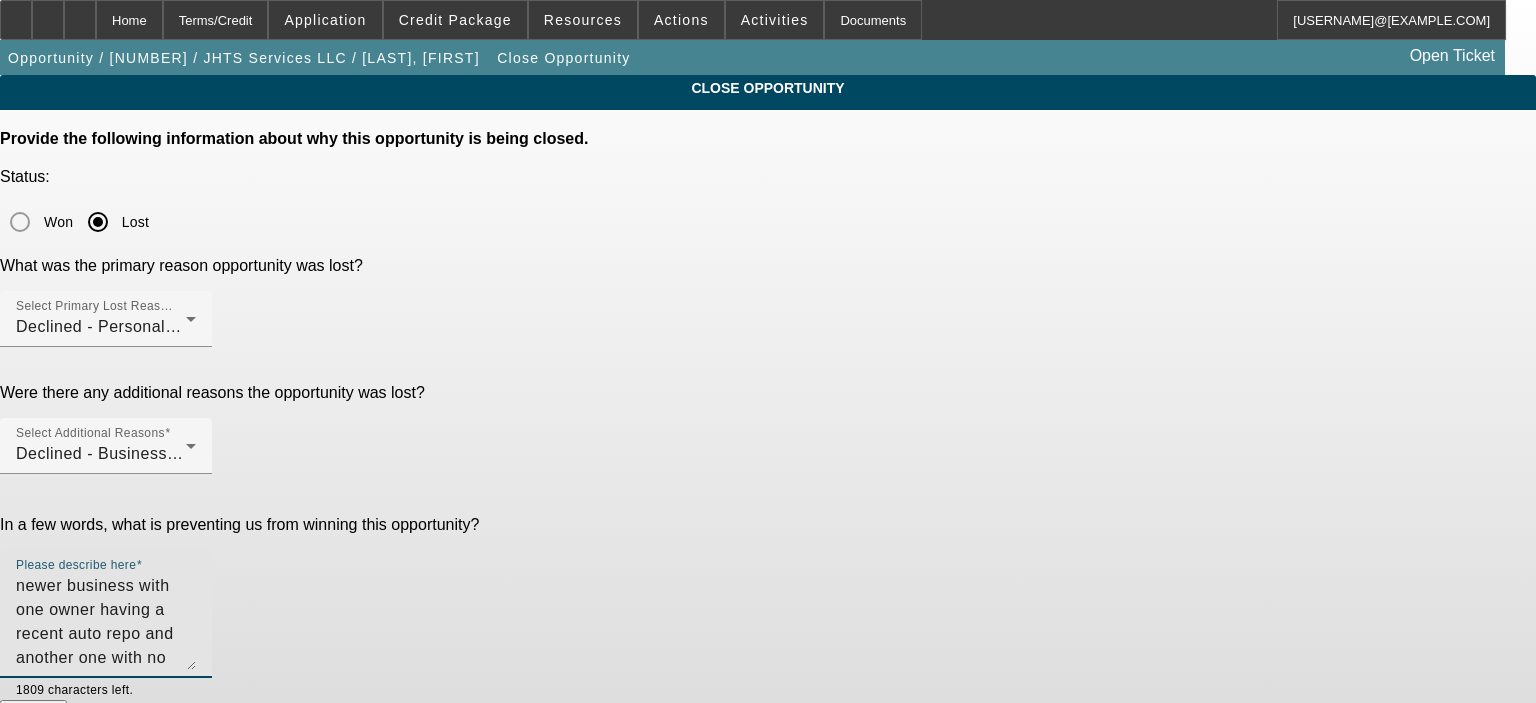 type on "newer business with one owner having a recent auto repo and another one with no credit and others involved in the business or another towing business with related ownership, ABMS Towing [BUSINESS_NAME]" 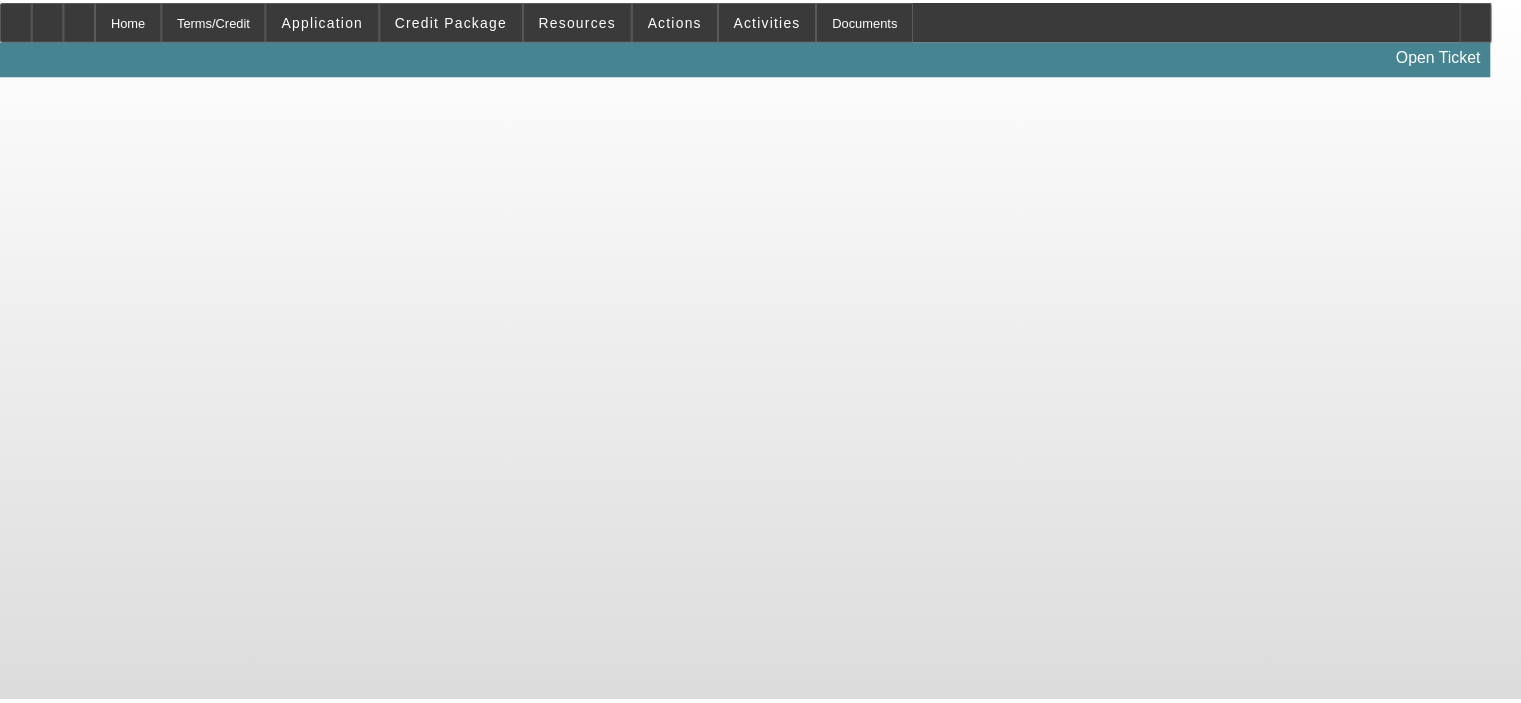 scroll, scrollTop: 0, scrollLeft: 0, axis: both 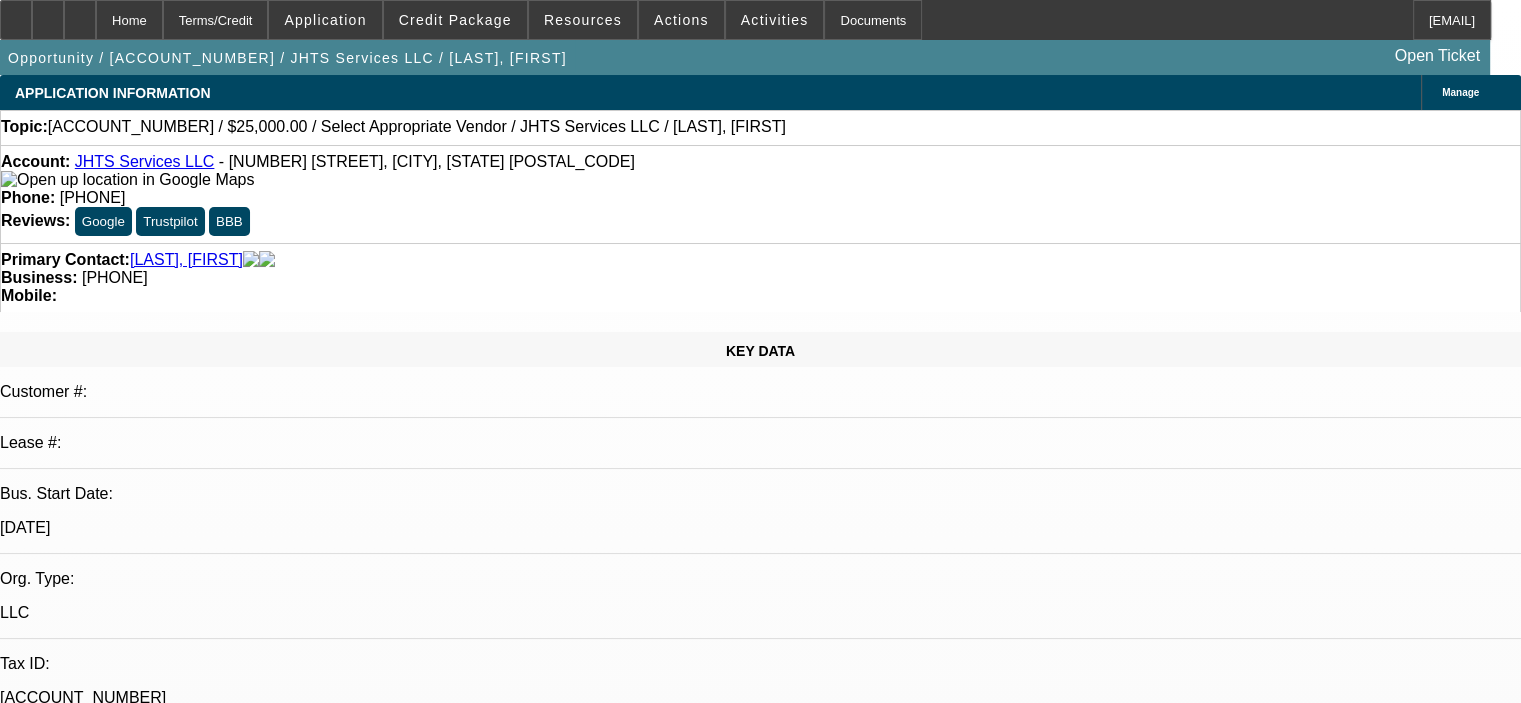 select on "0" 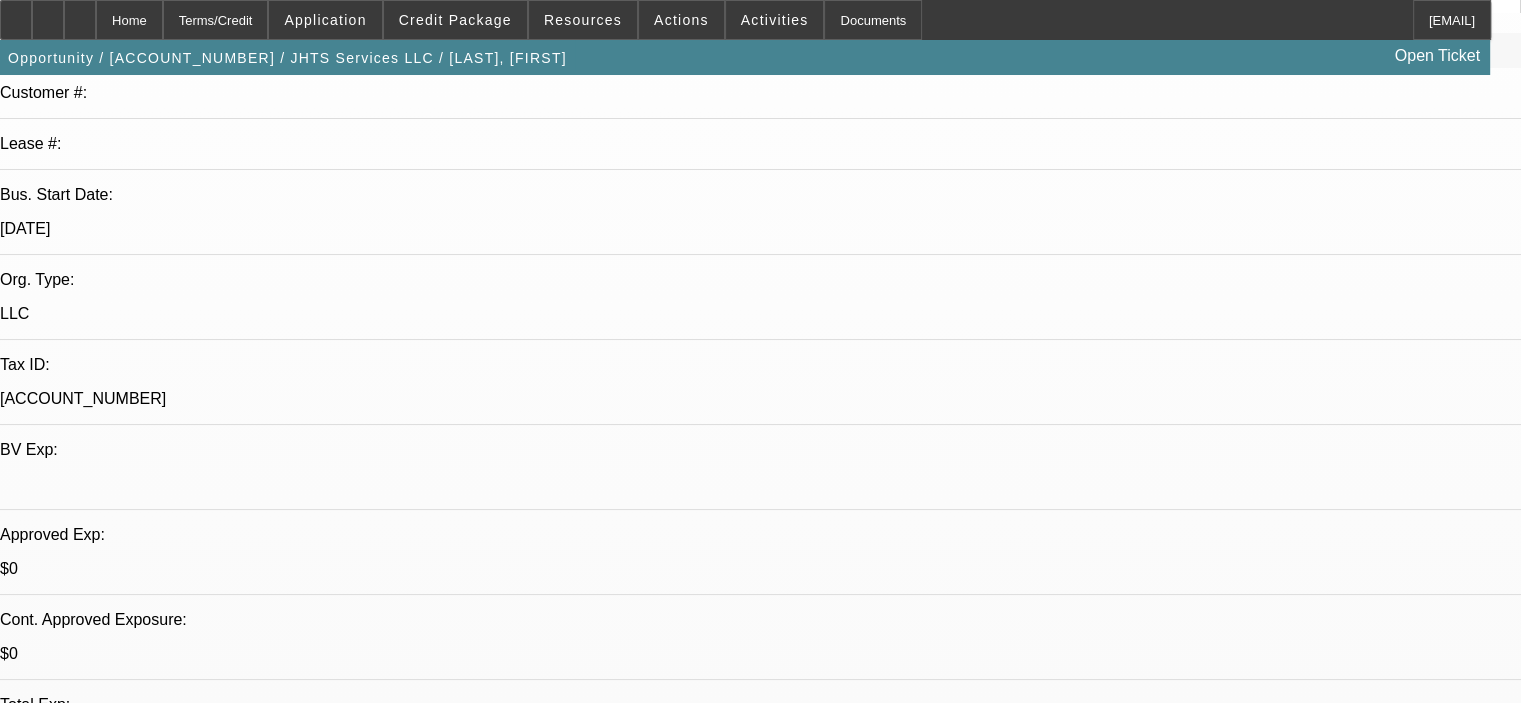 scroll, scrollTop: 400, scrollLeft: 0, axis: vertical 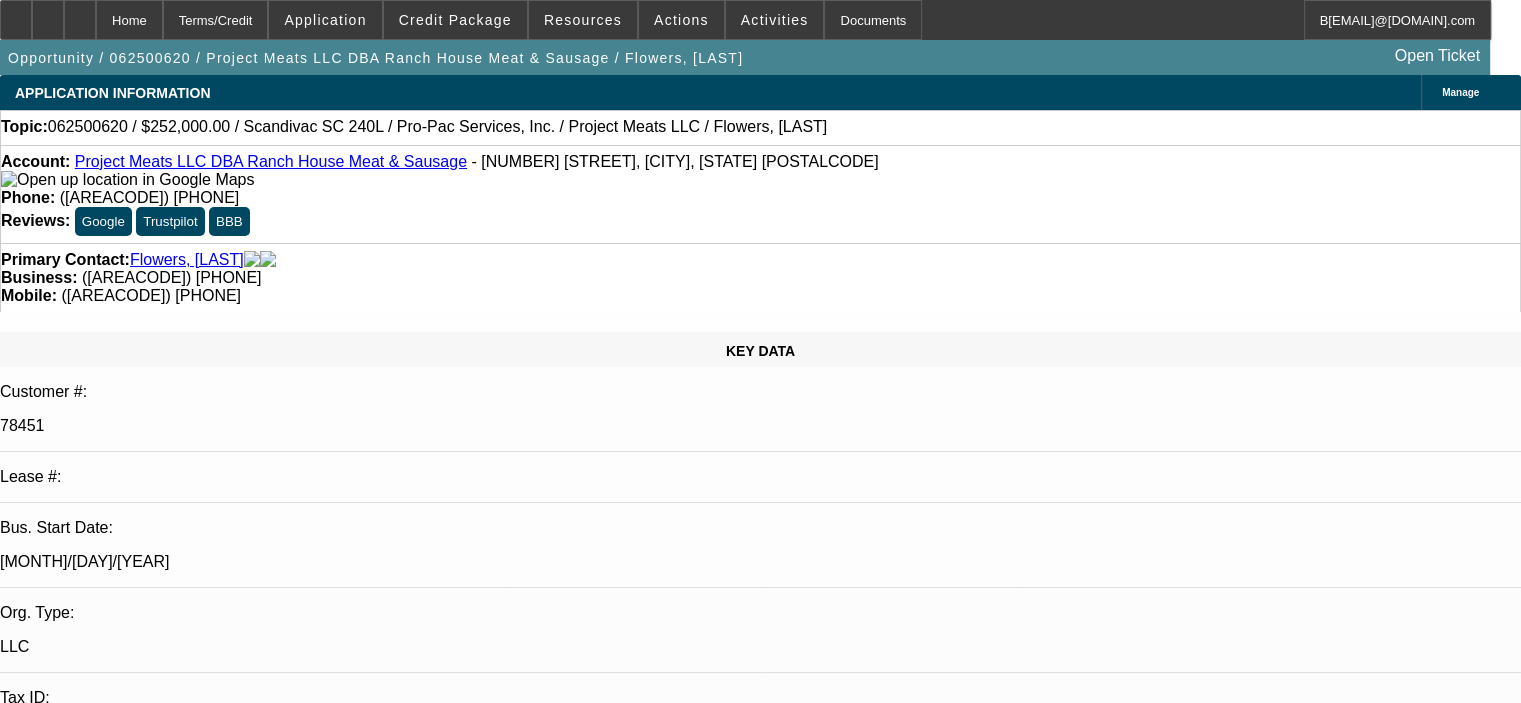 select on "0" 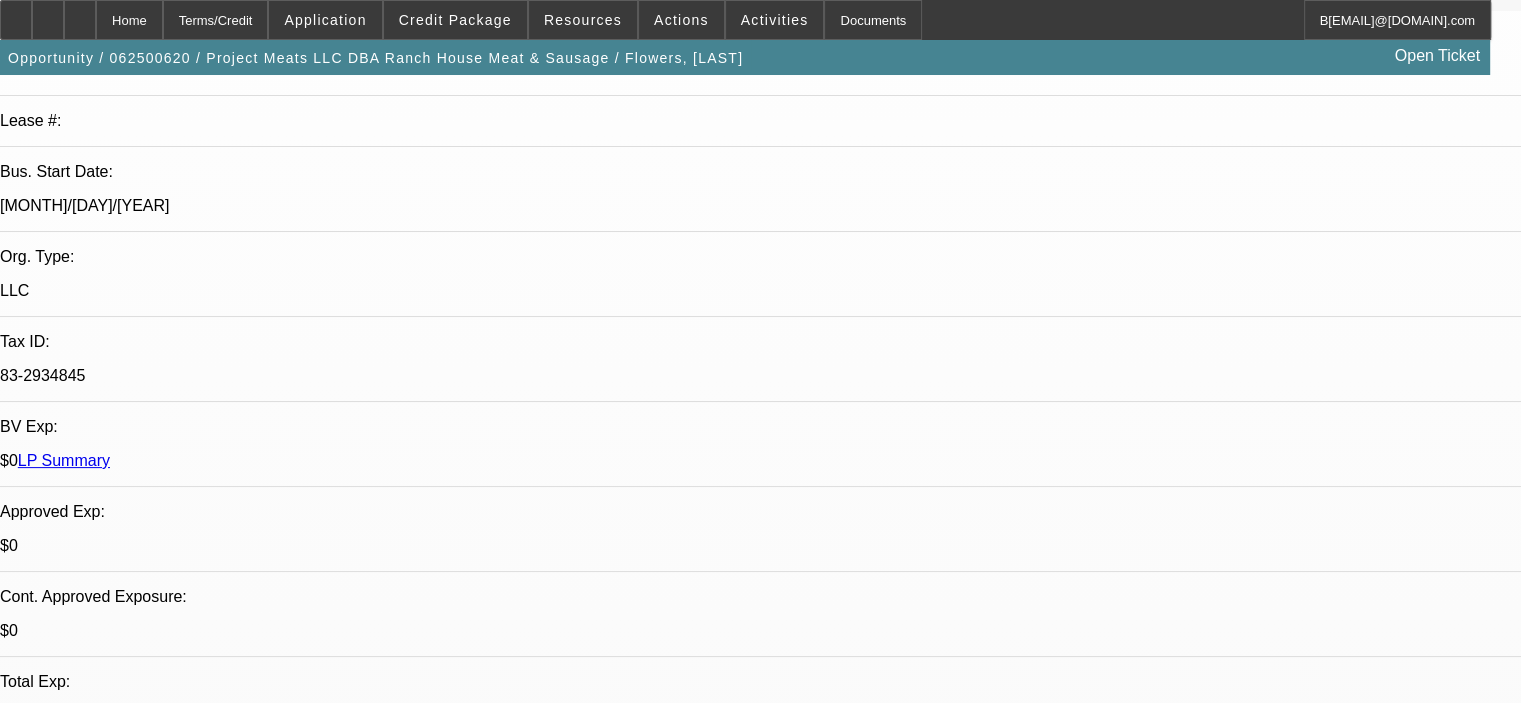 scroll, scrollTop: 400, scrollLeft: 0, axis: vertical 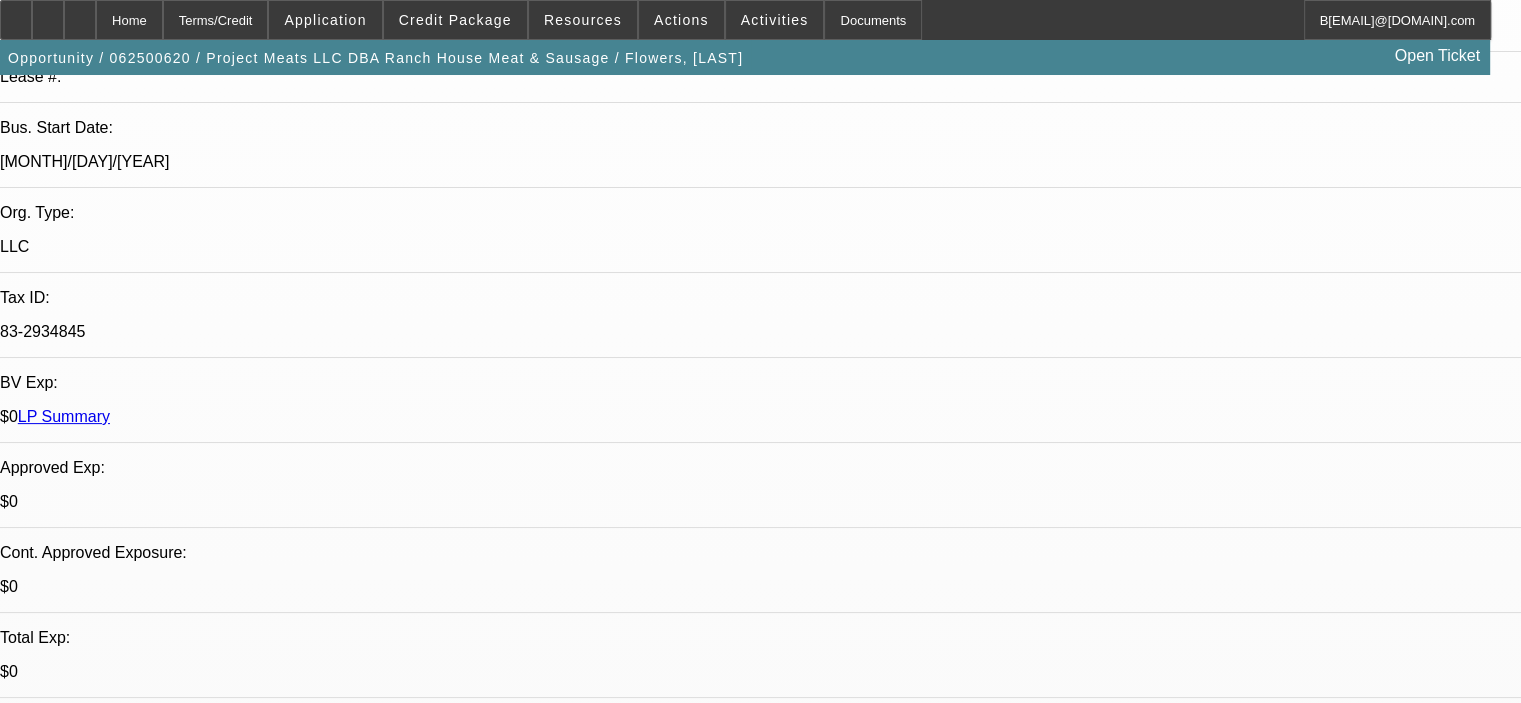 click on "27 Programs (9
Funding Source)" at bounding box center (794, 2732) 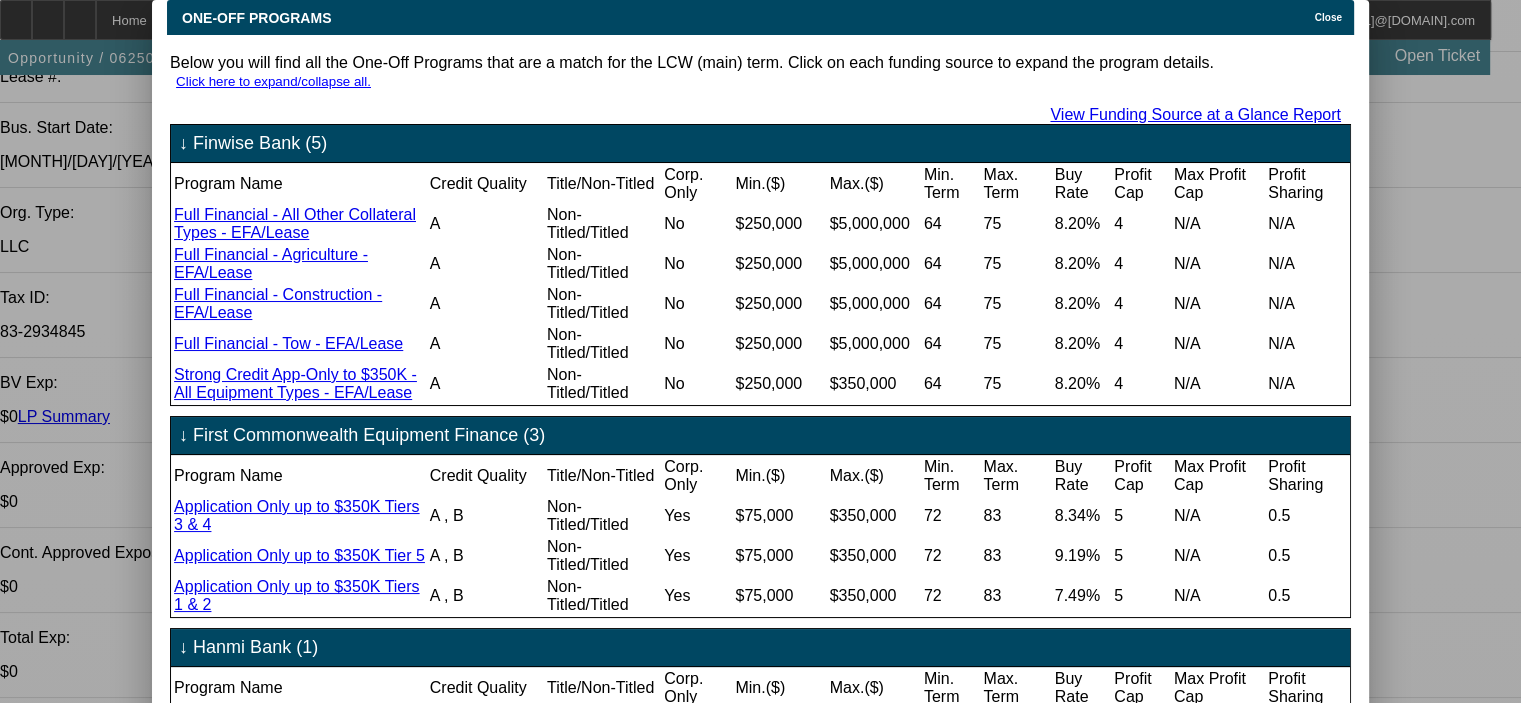 scroll, scrollTop: 0, scrollLeft: 0, axis: both 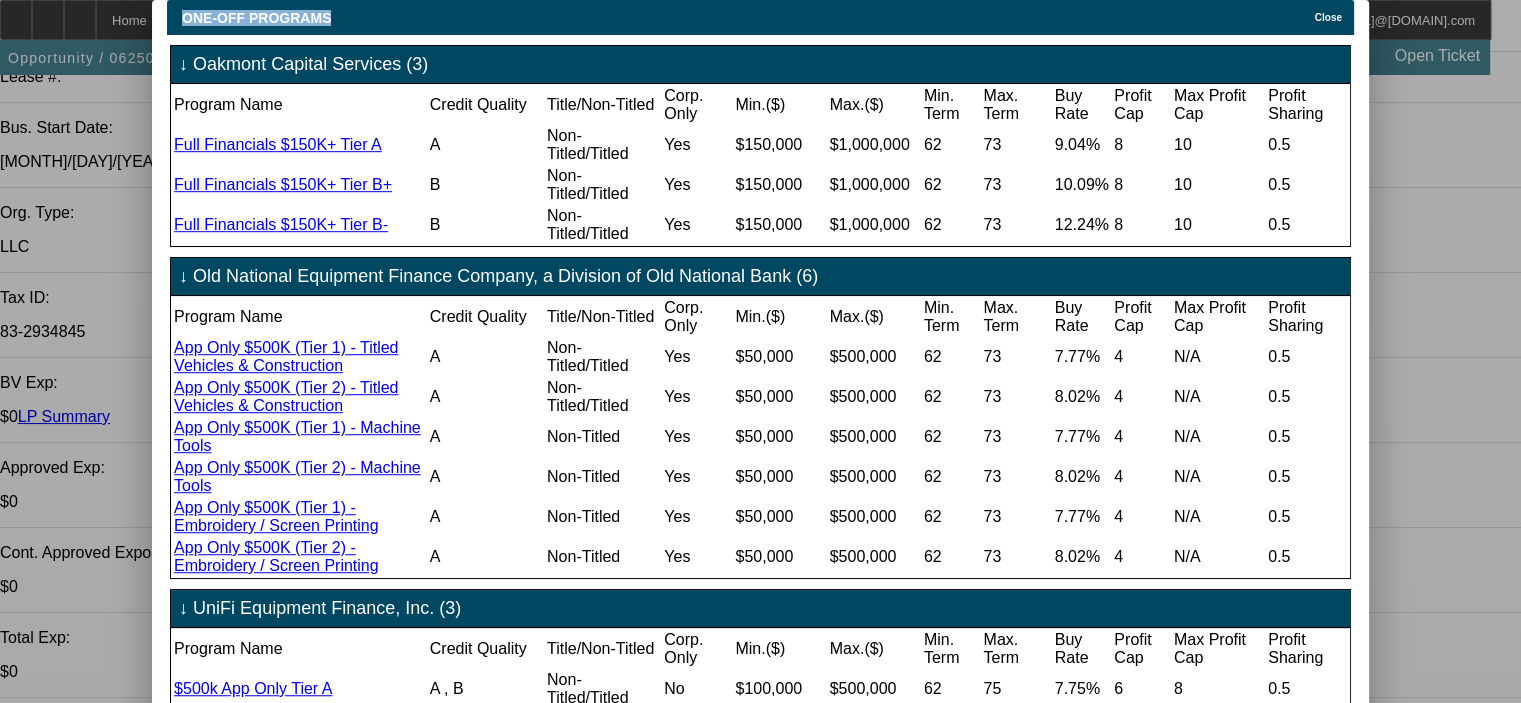 drag, startPoint x: 851, startPoint y: 20, endPoint x: 792, endPoint y: -58, distance: 97.80082 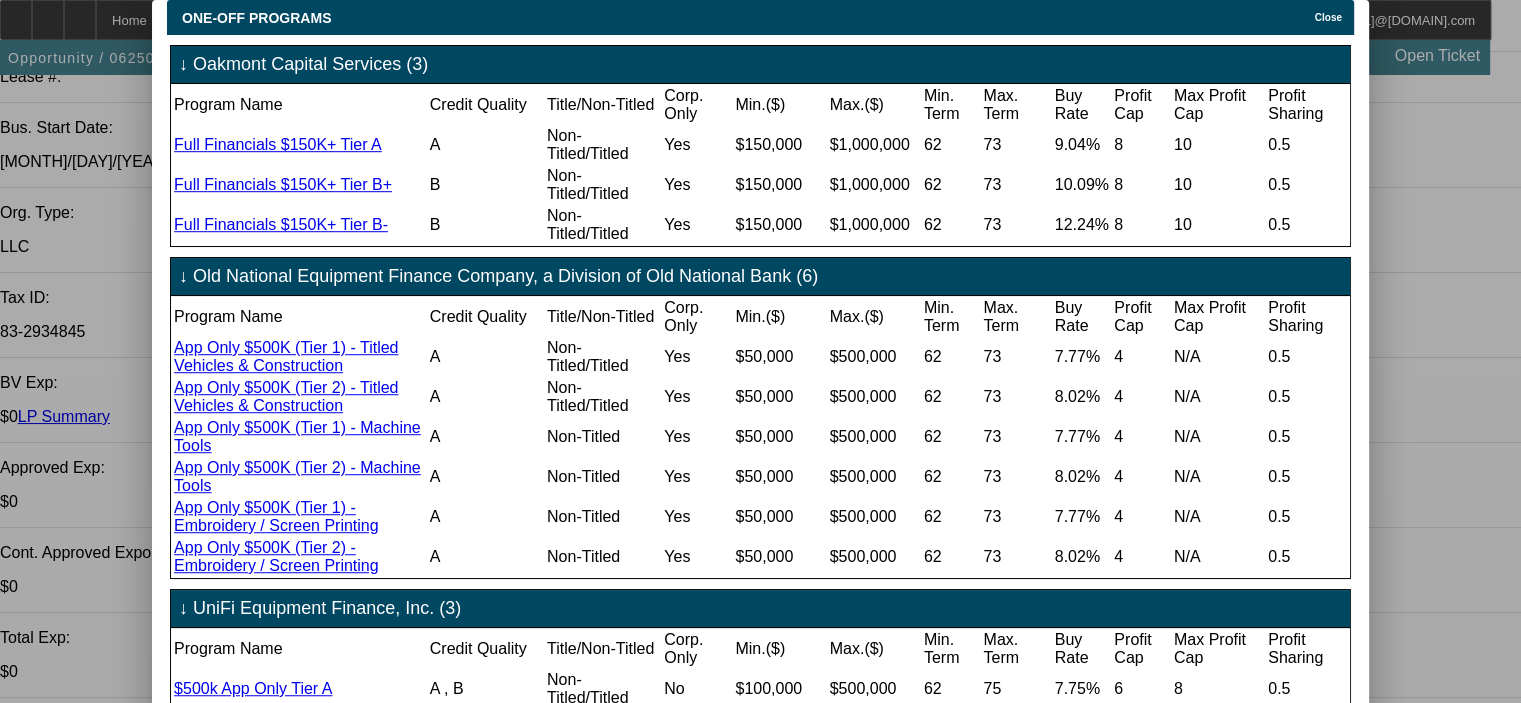 drag, startPoint x: 1192, startPoint y: 26, endPoint x: 1071, endPoint y: 27, distance: 121.004135 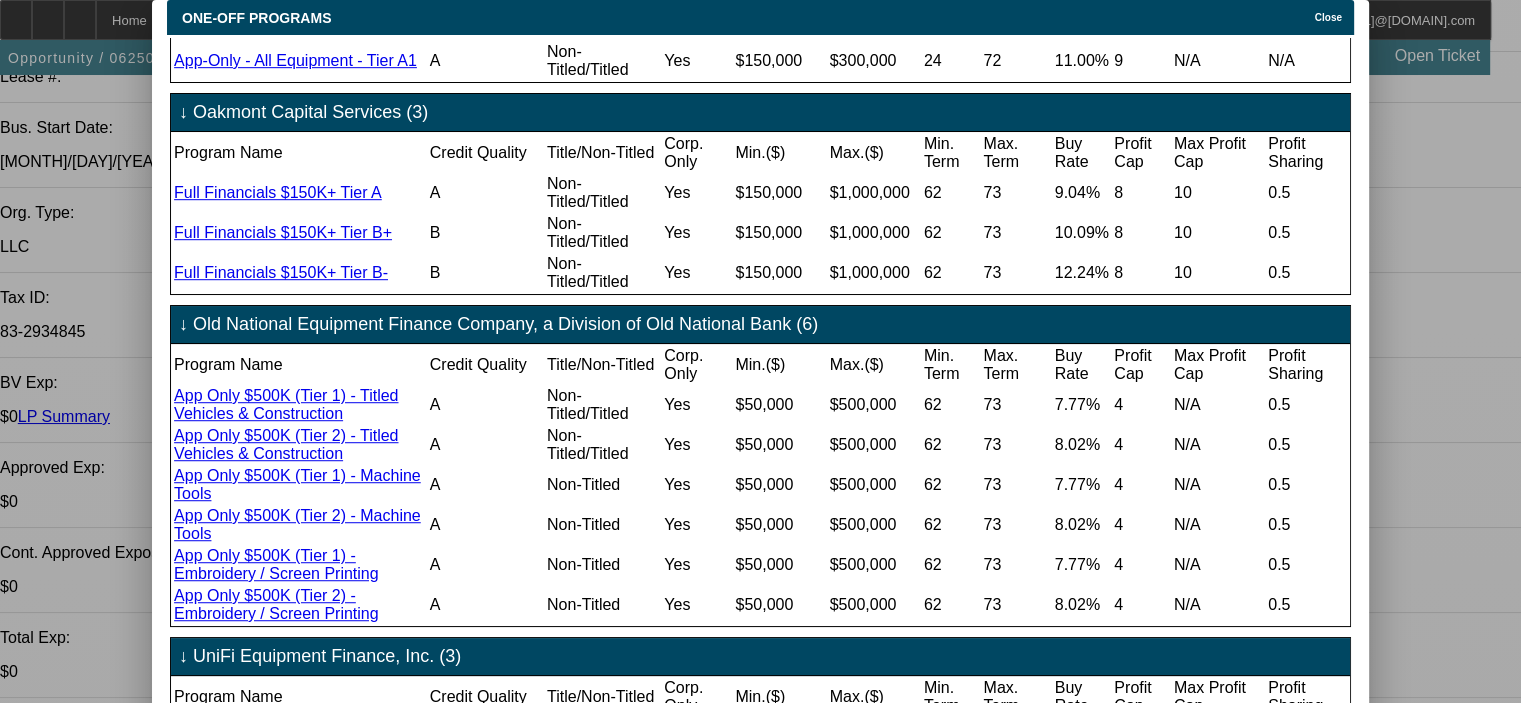 scroll, scrollTop: 1285, scrollLeft: 0, axis: vertical 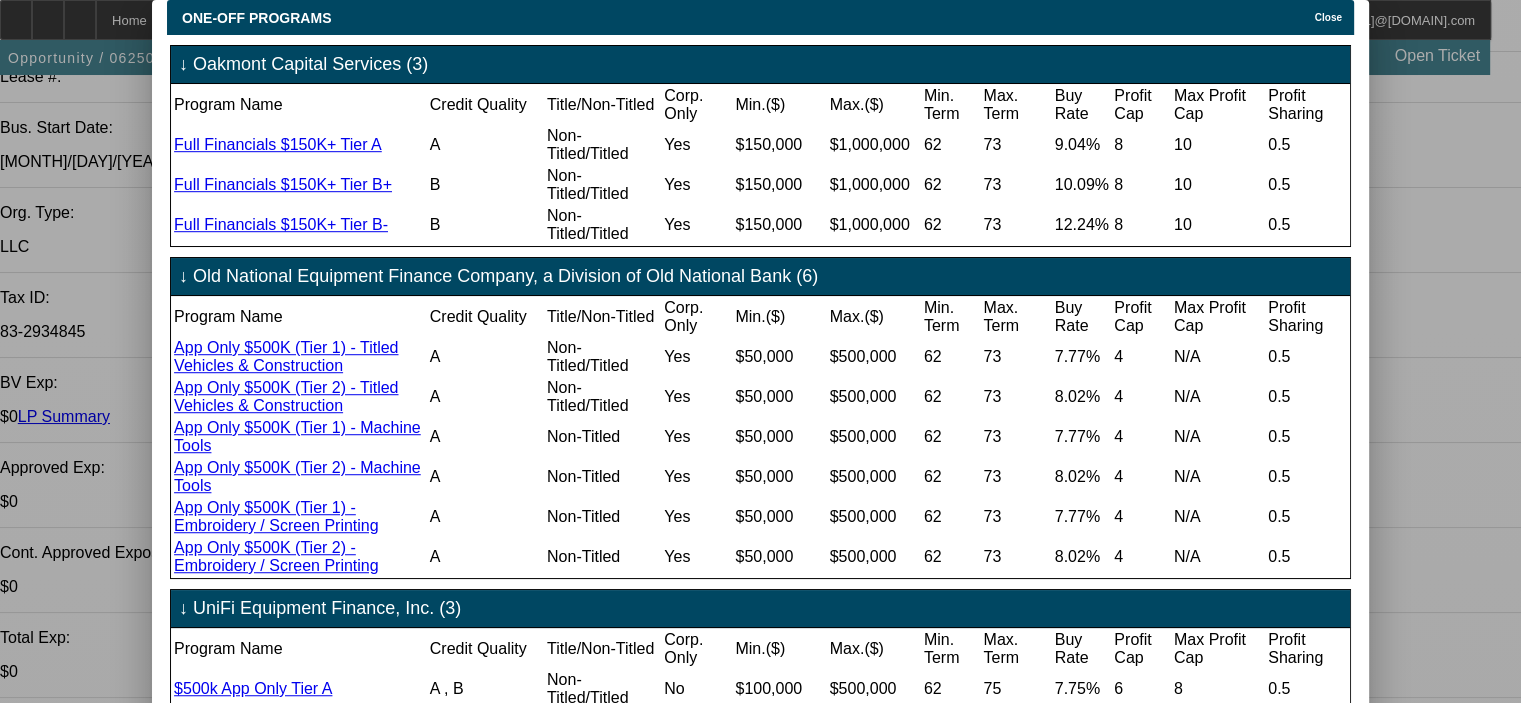 click on "Close" at bounding box center [1328, 17] 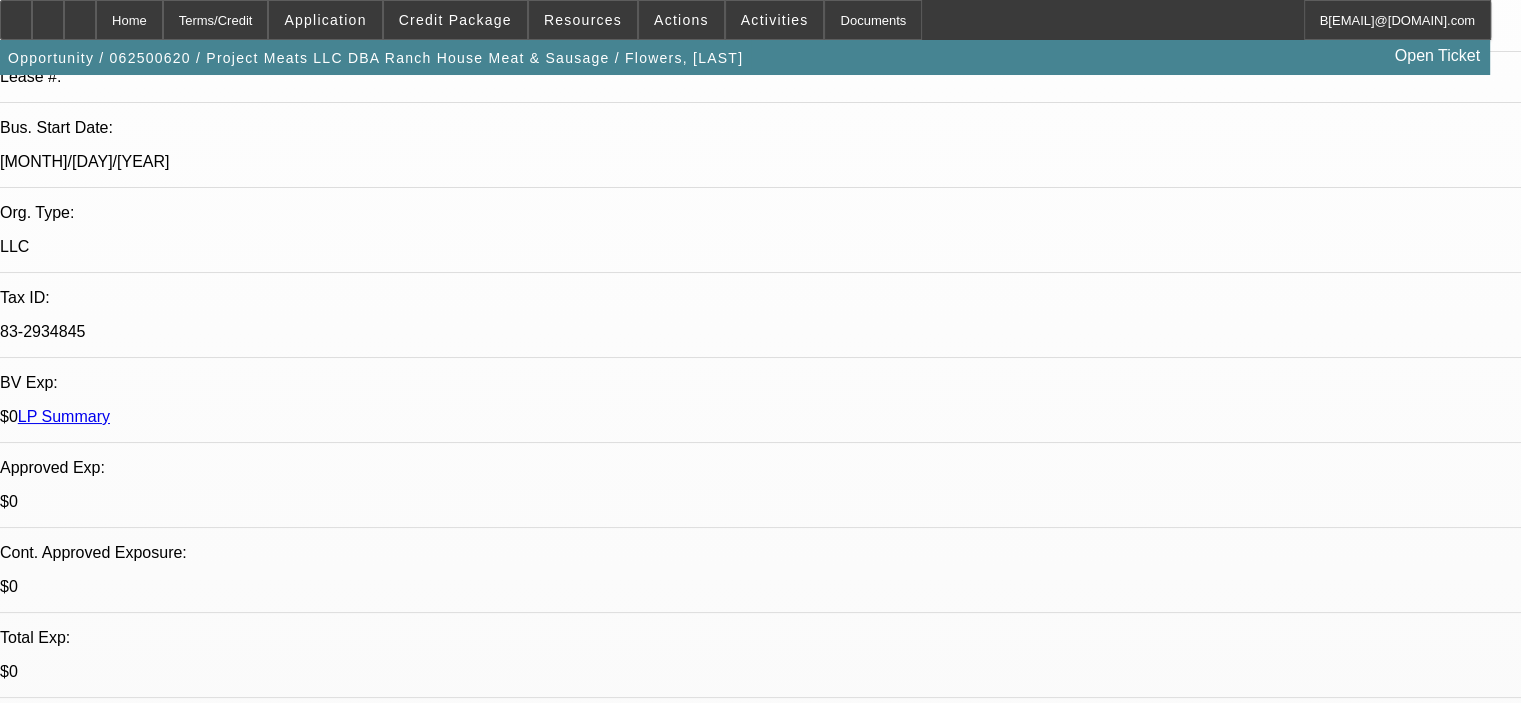 scroll, scrollTop: 400, scrollLeft: 0, axis: vertical 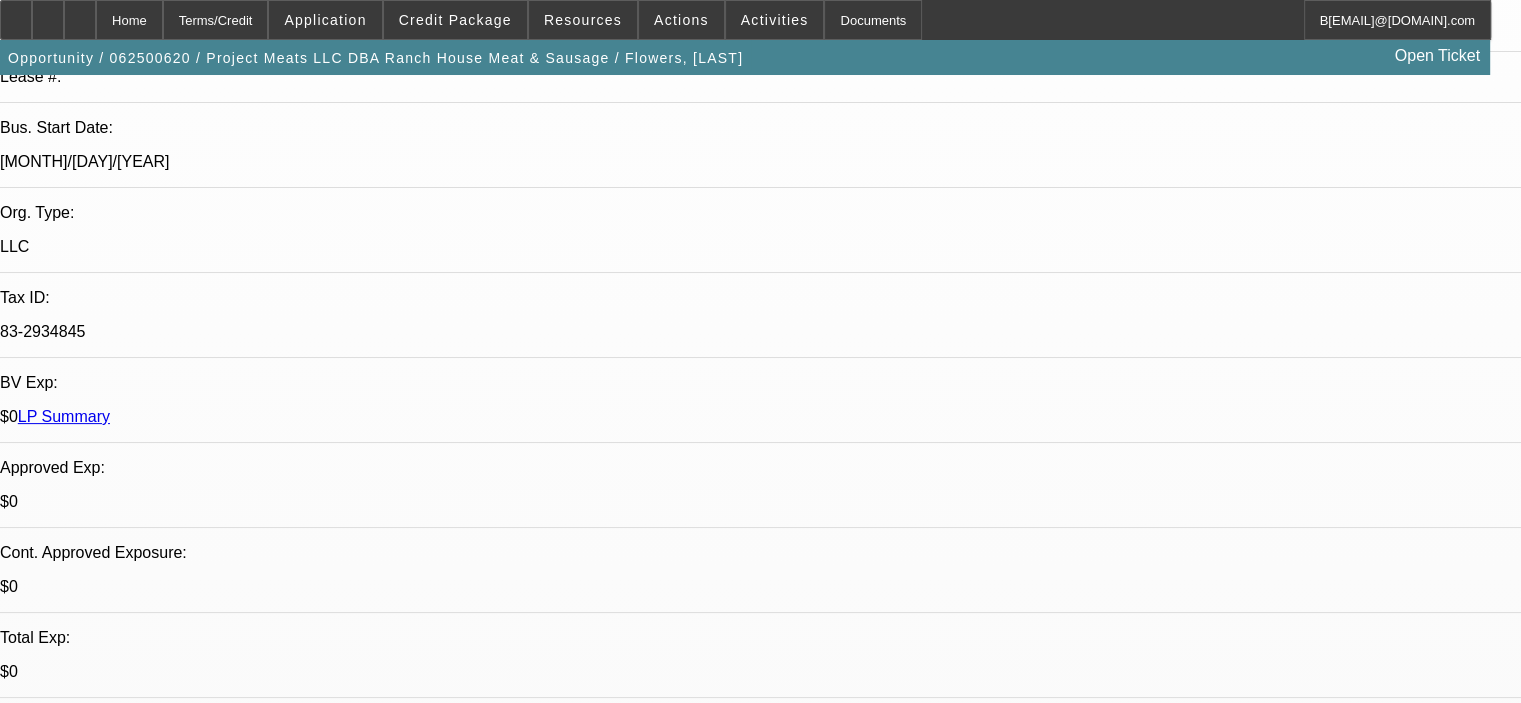 click on "KEY DATA
Customer #:
78451
Lease #:
Bus. Start Date:
[MONTH]/[DAY]/[YEAR]
Org. Type:
LLC
Tax ID:
83-2934845
BV Exp:
$0
LP Summary
Approved Exp:
$0" at bounding box center (760, 1269) 